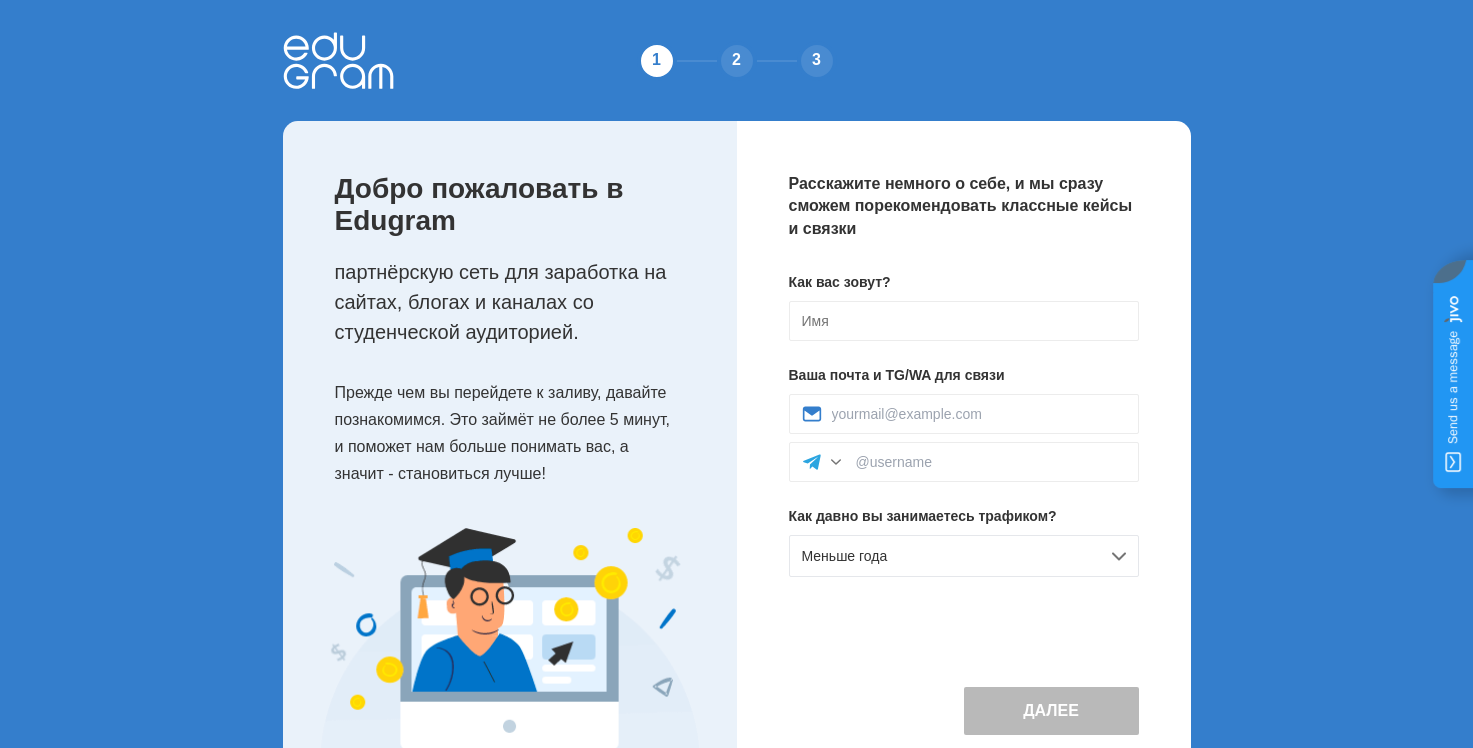 scroll, scrollTop: 0, scrollLeft: 0, axis: both 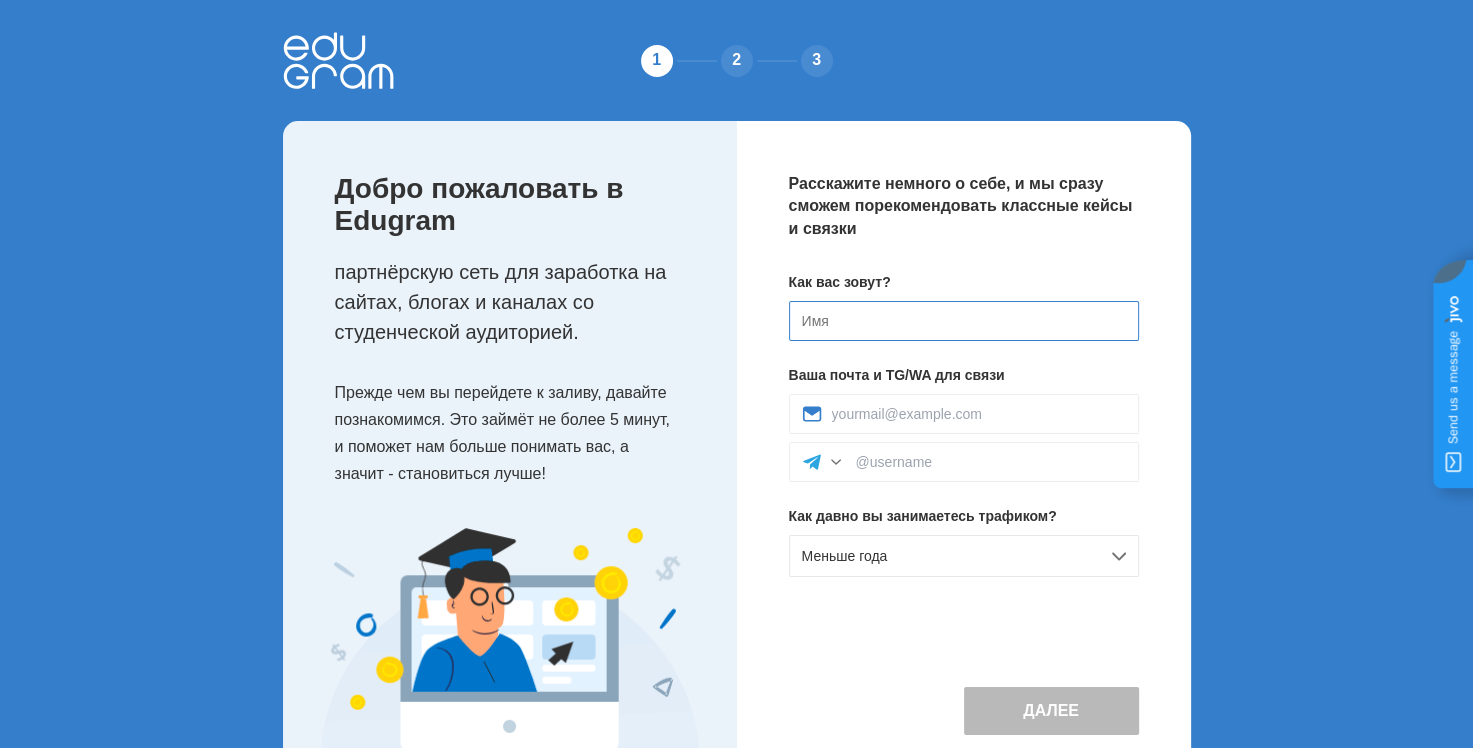 click at bounding box center (964, 321) 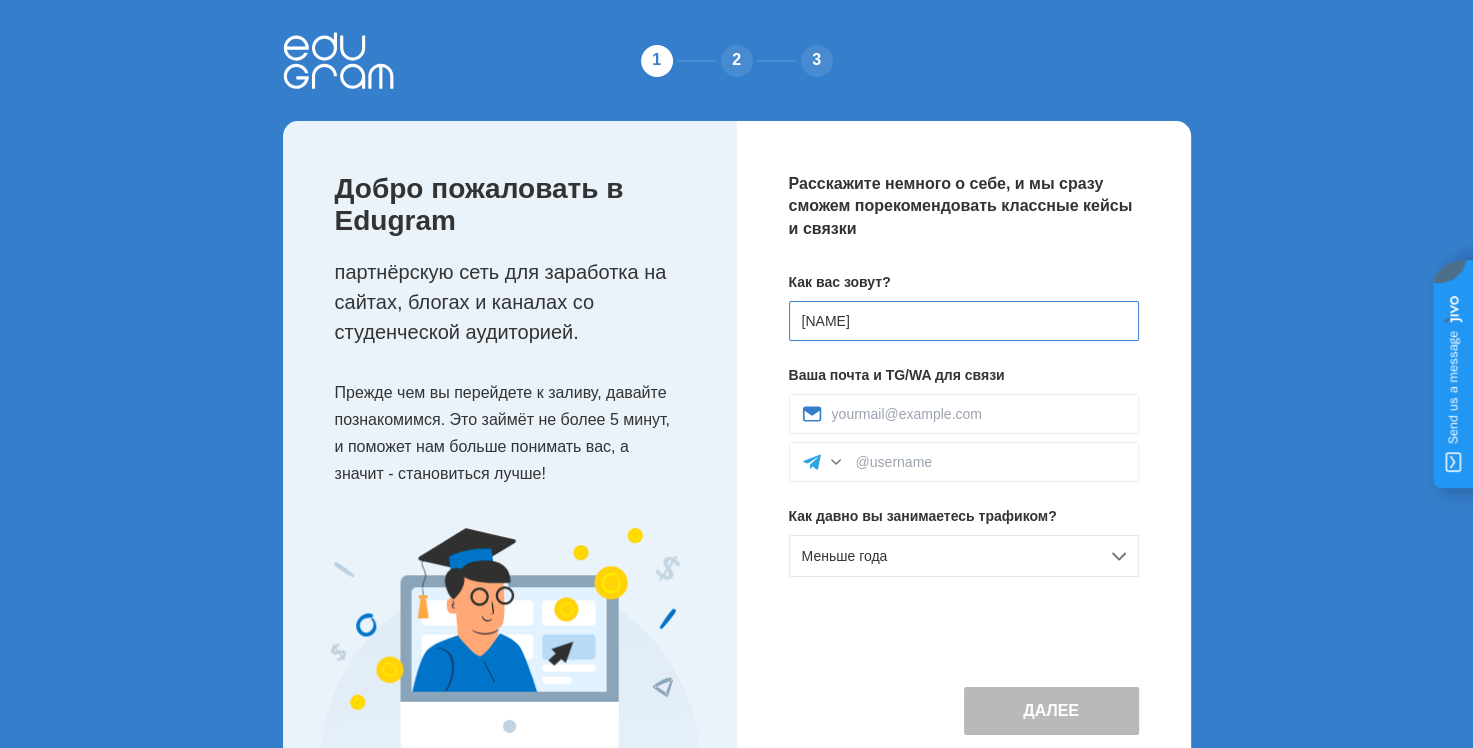 type on "a" 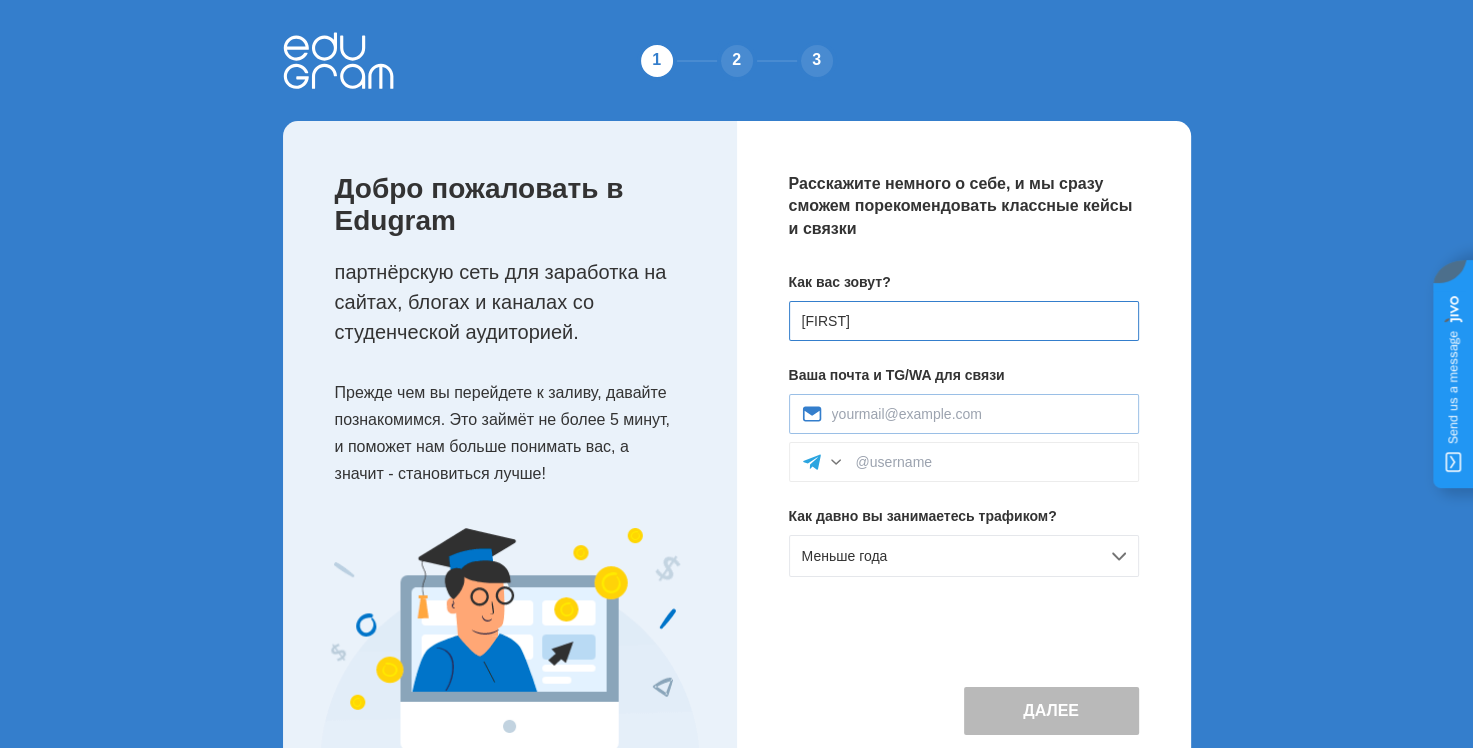 type on "Alex" 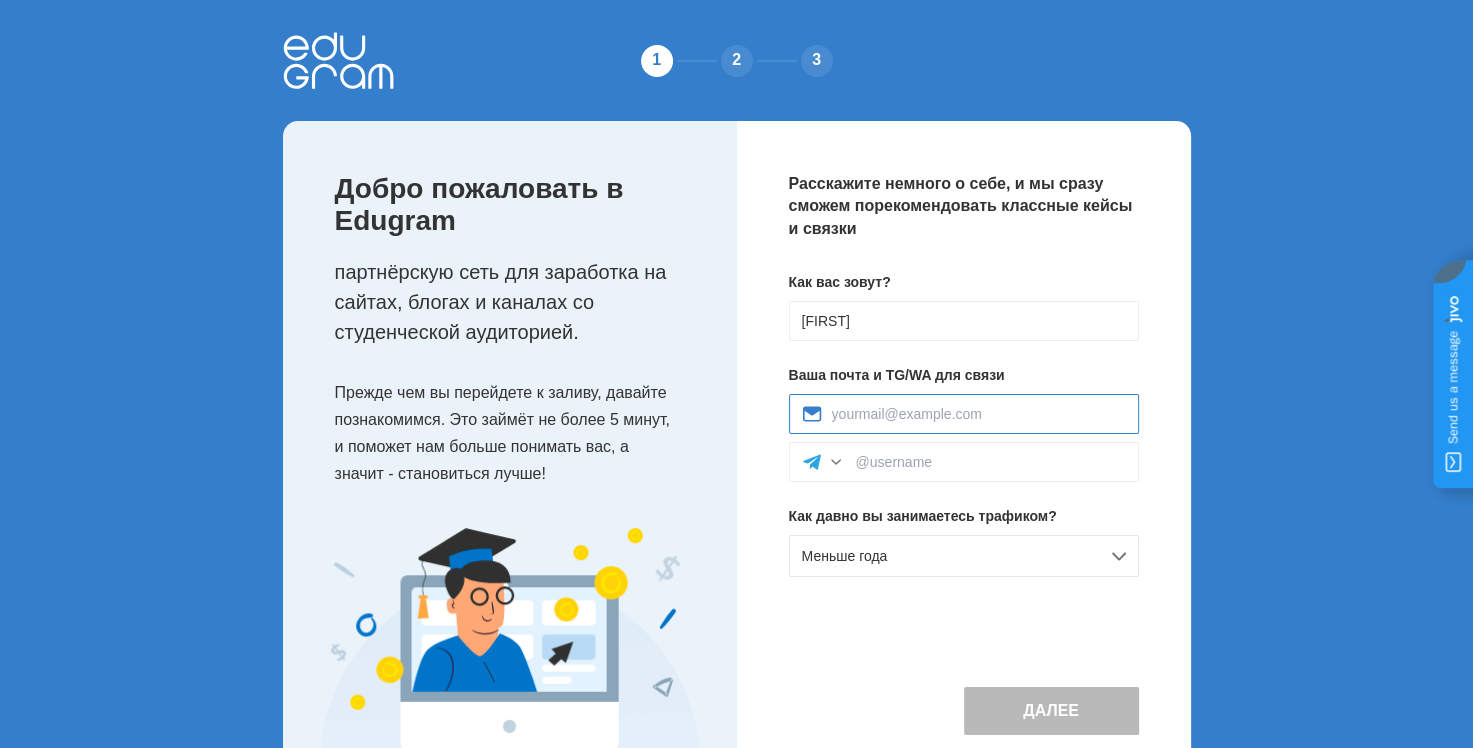 click at bounding box center (979, 414) 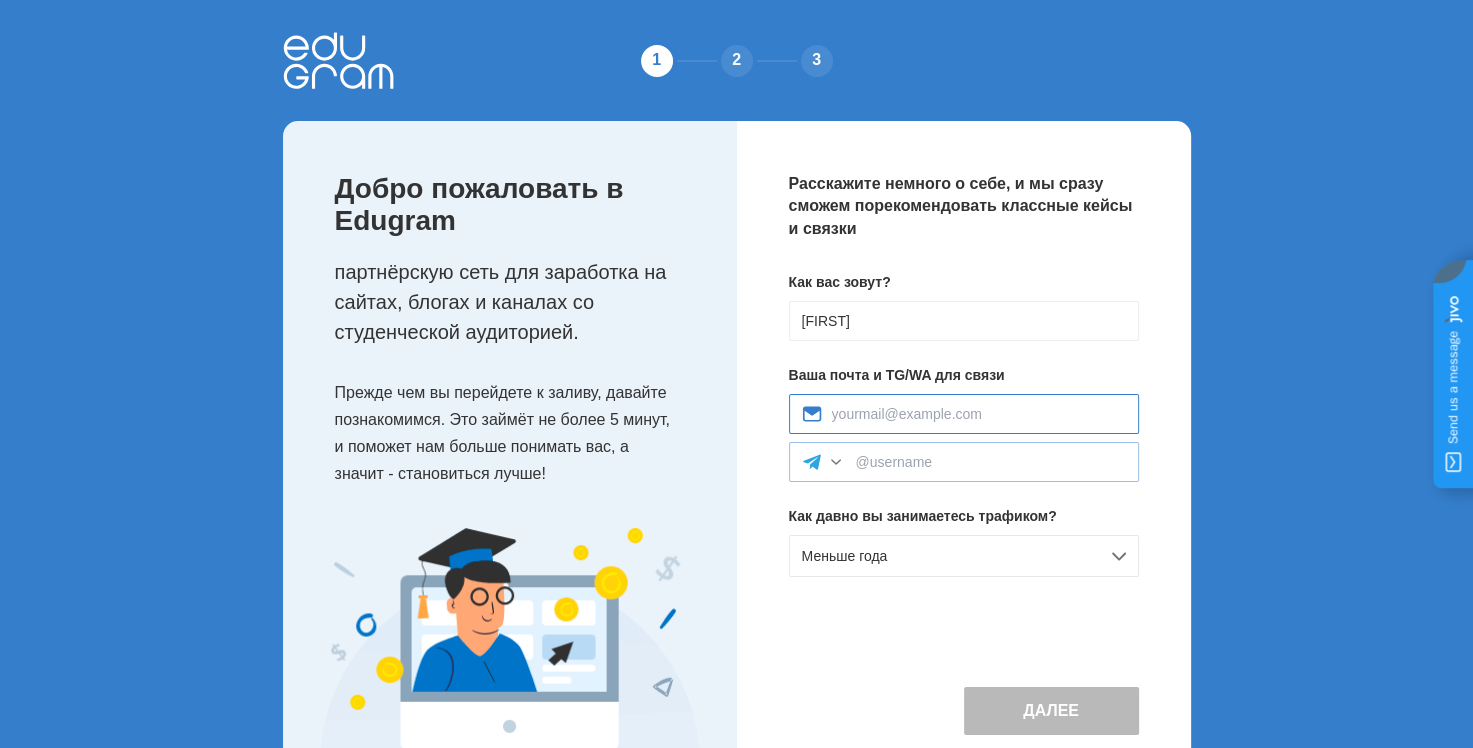 type on "116urman@gmail.com" 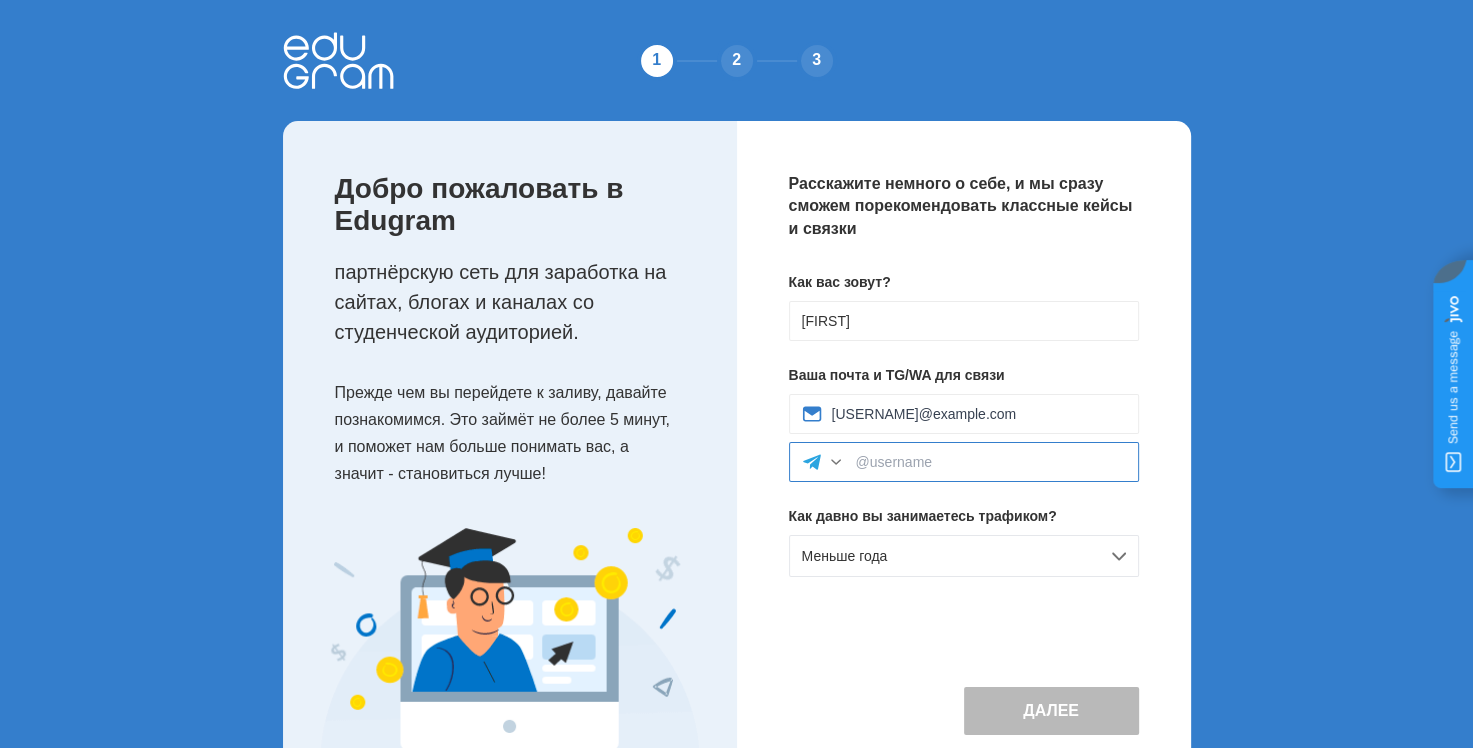 click at bounding box center [991, 462] 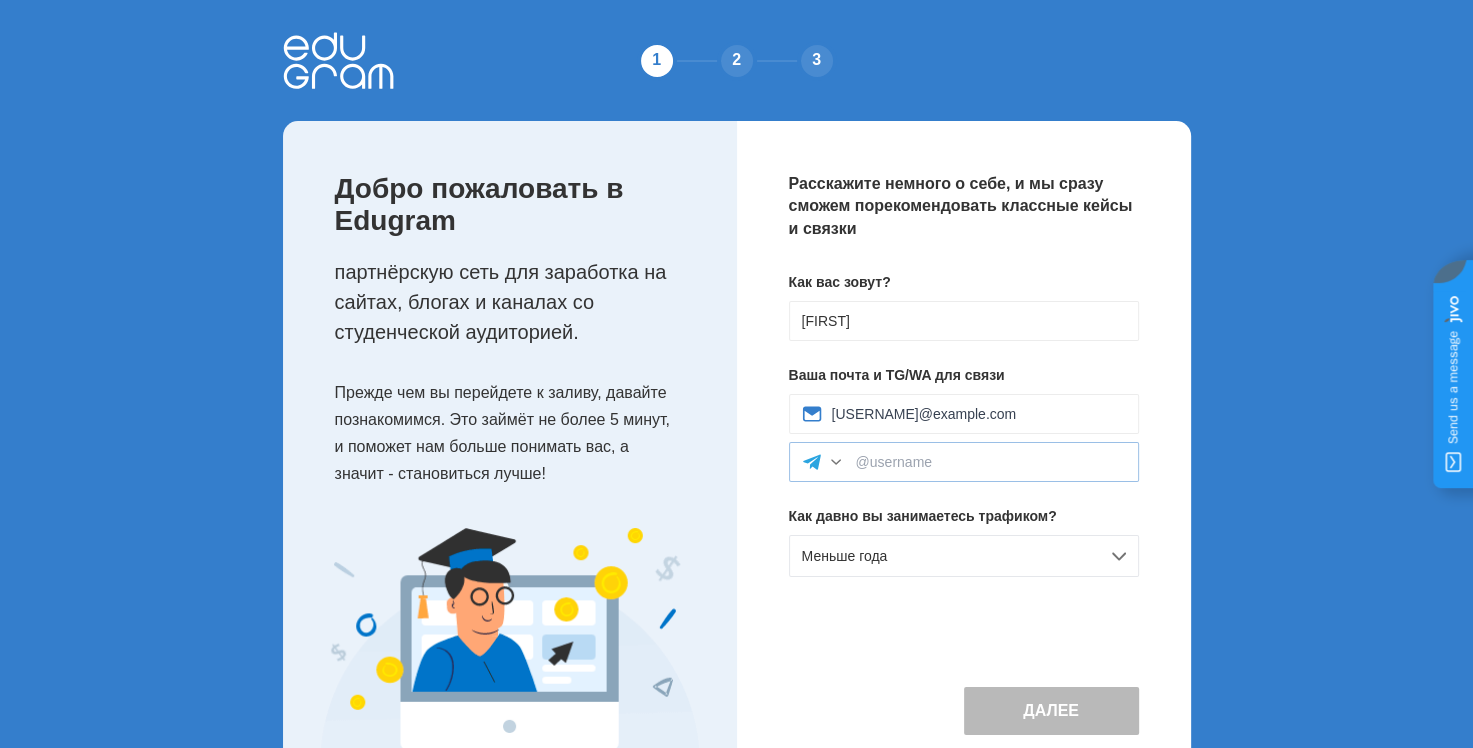 click at bounding box center [836, 462] 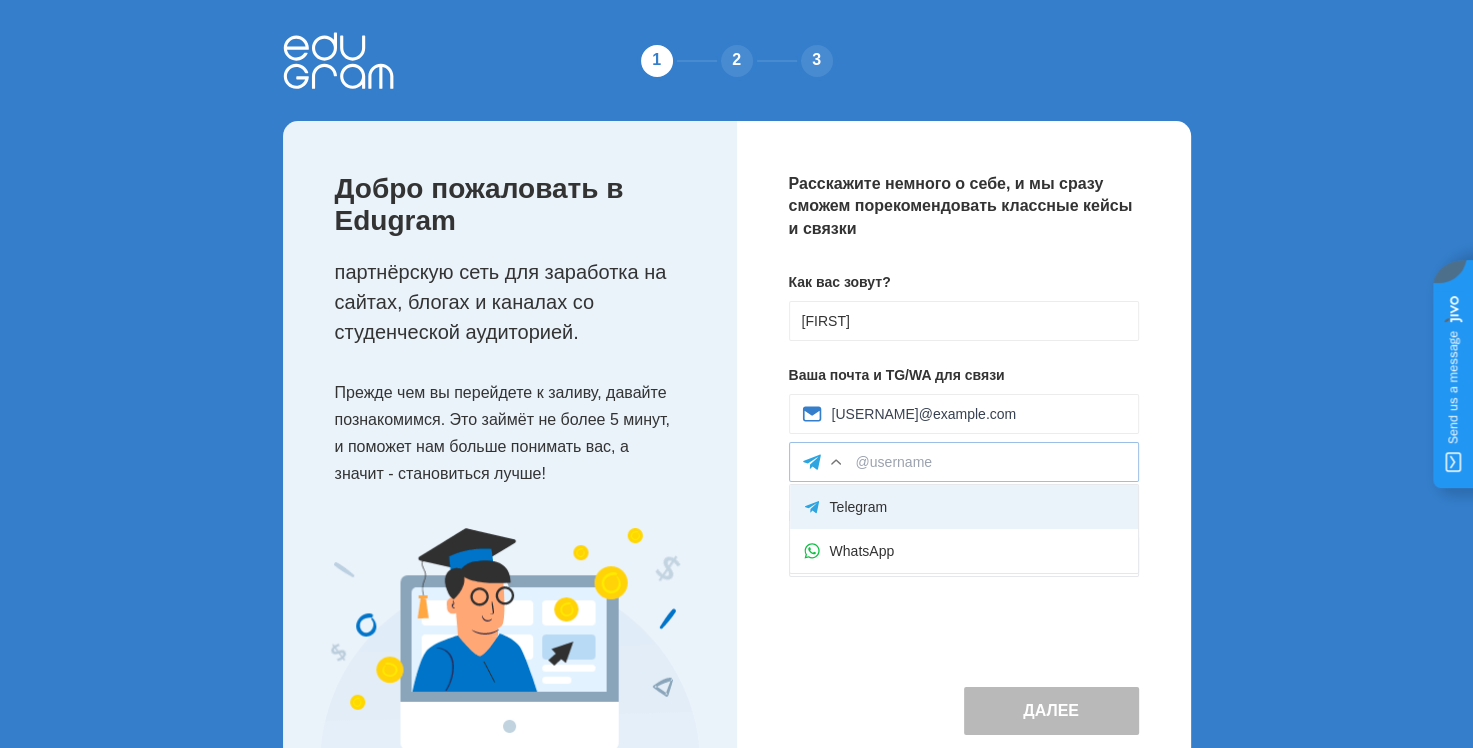 click on "Telegram" at bounding box center [964, 507] 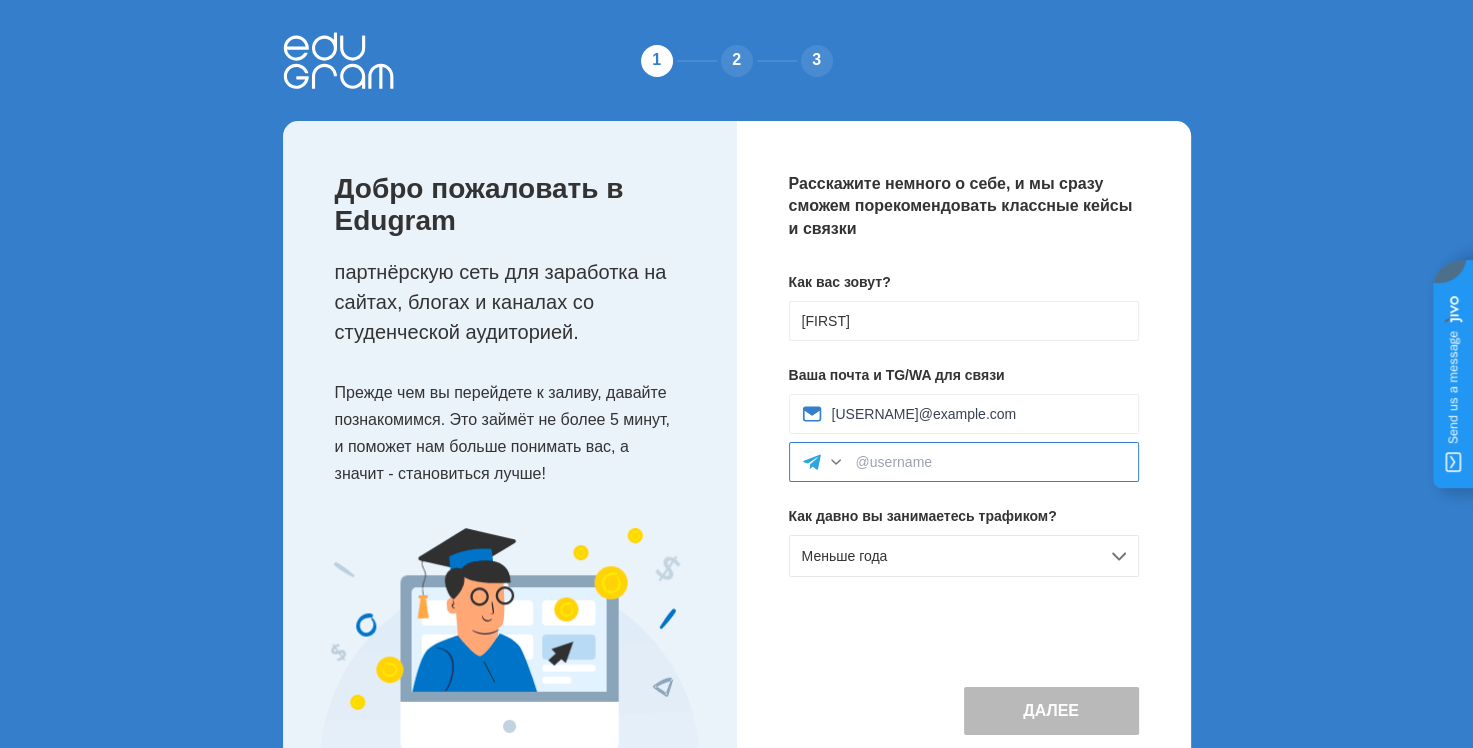click at bounding box center (991, 462) 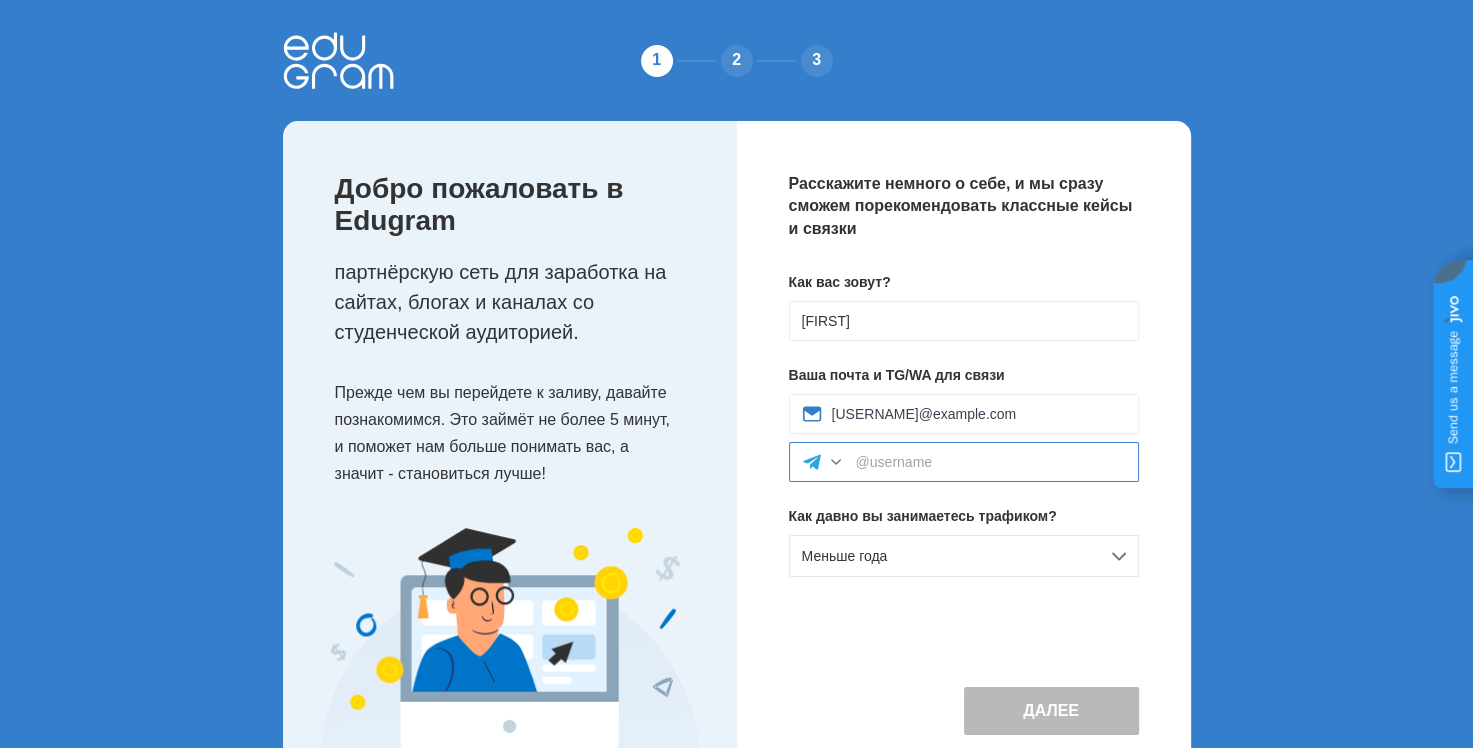 type on "a" 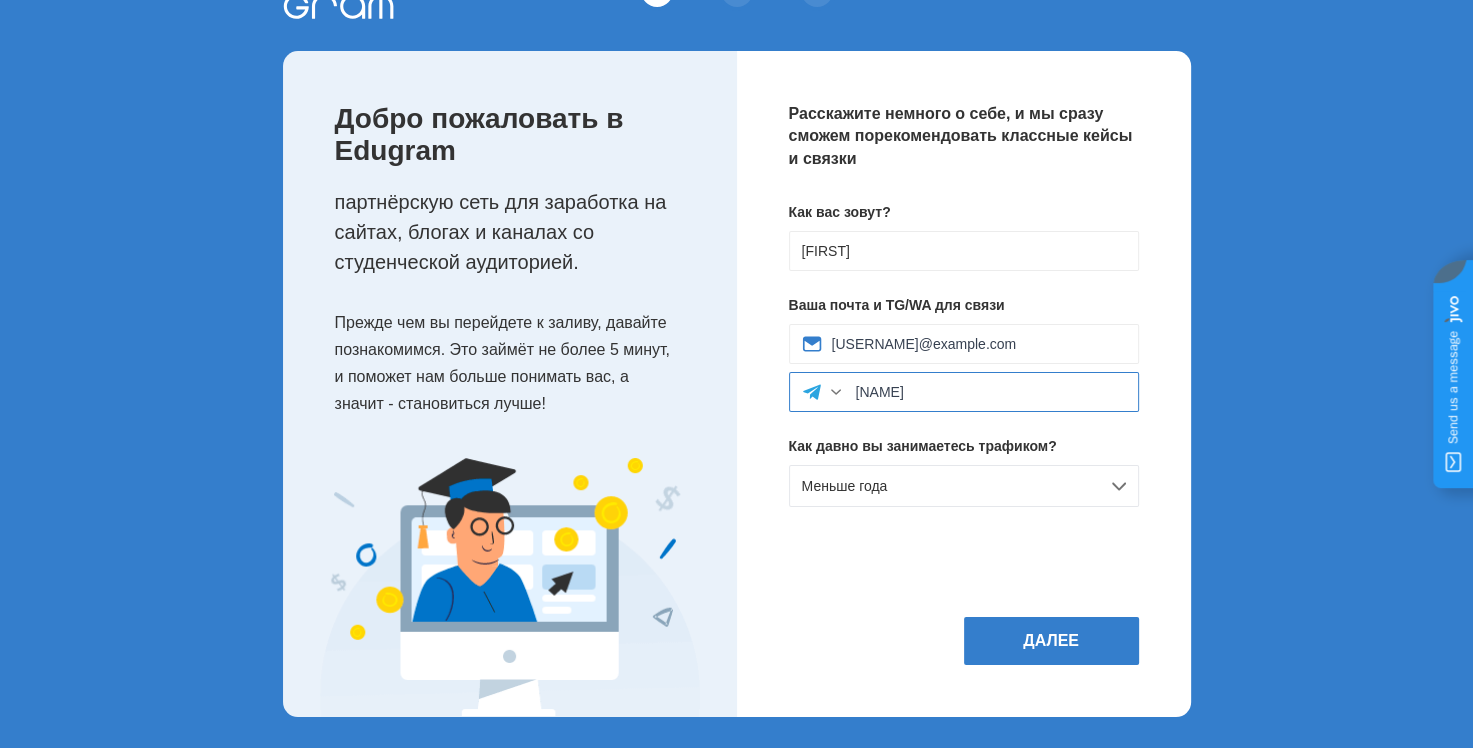 scroll, scrollTop: 71, scrollLeft: 0, axis: vertical 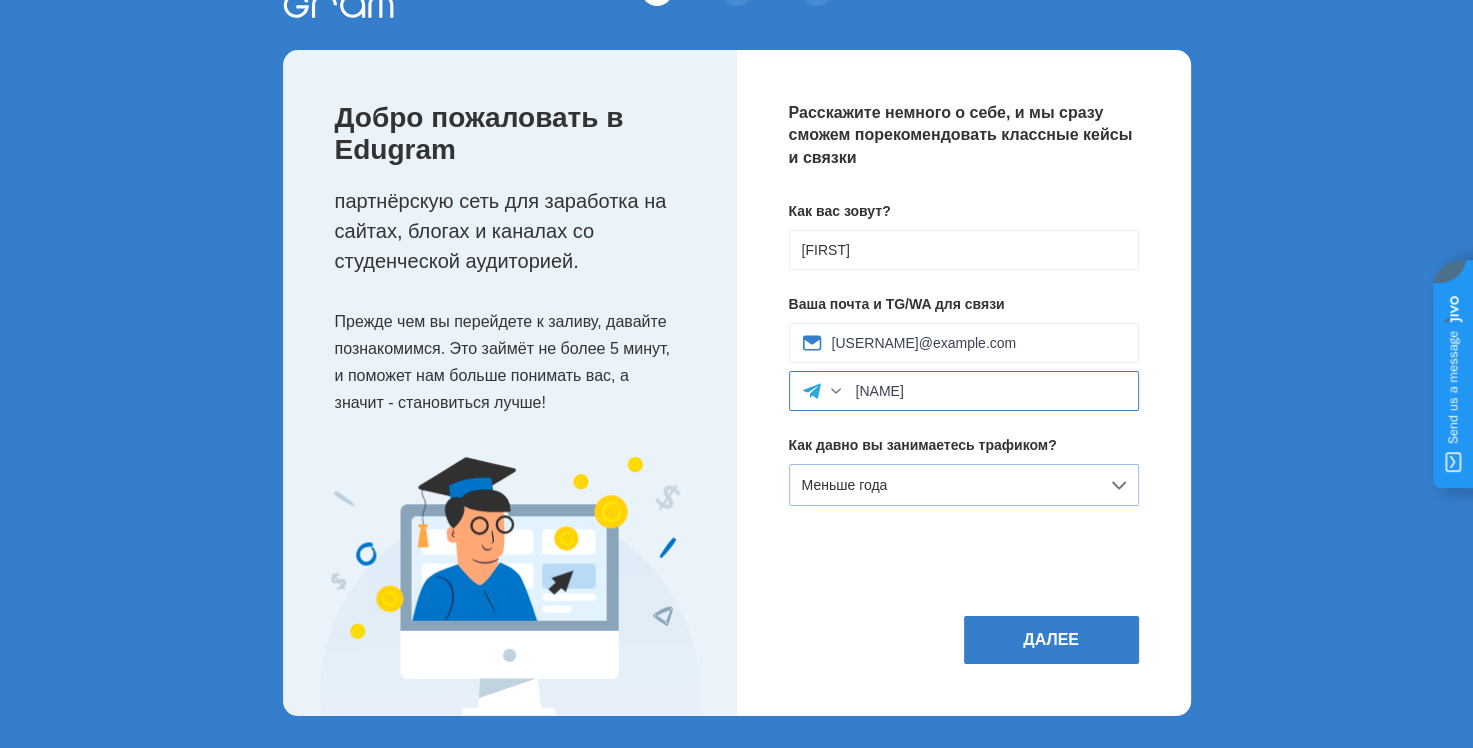 type on "ilds78" 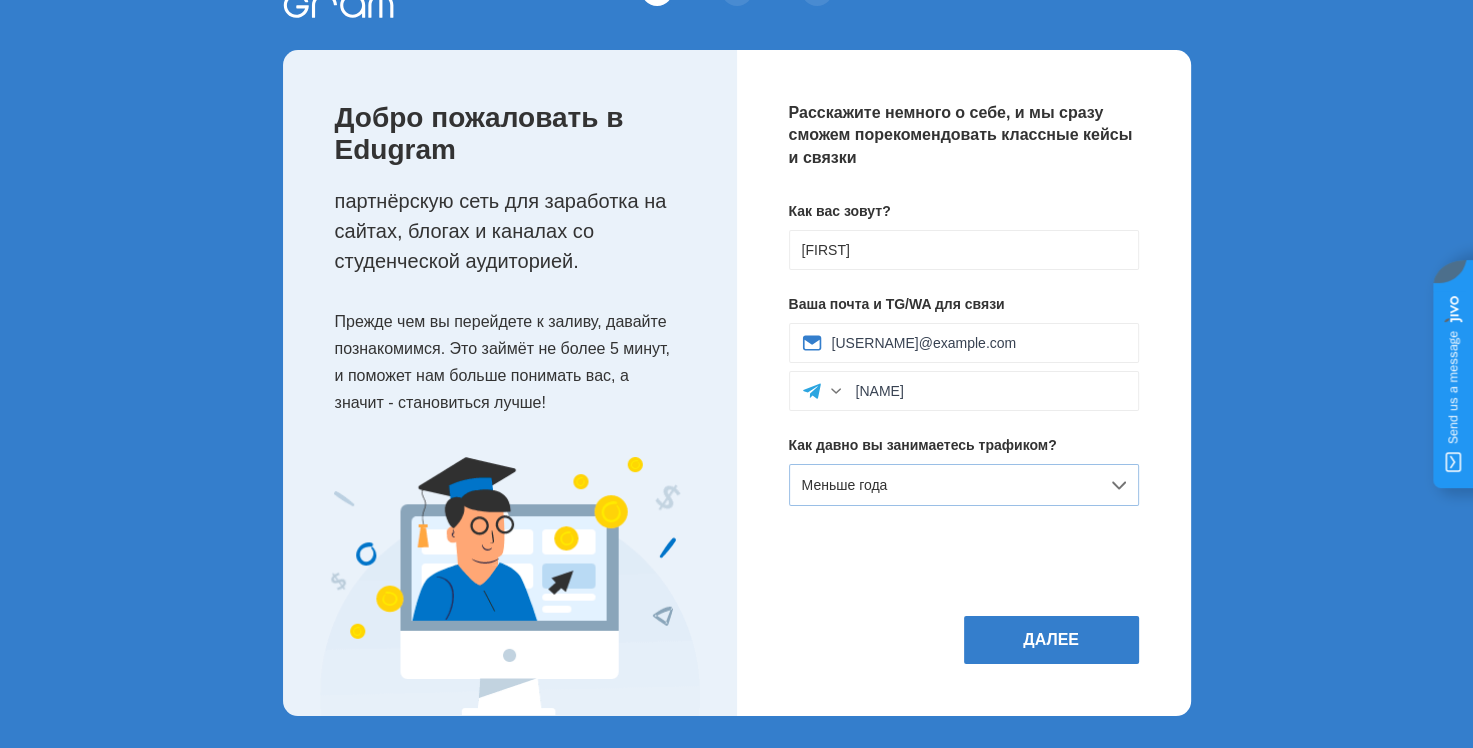 click on "Меньше года" at bounding box center [964, 485] 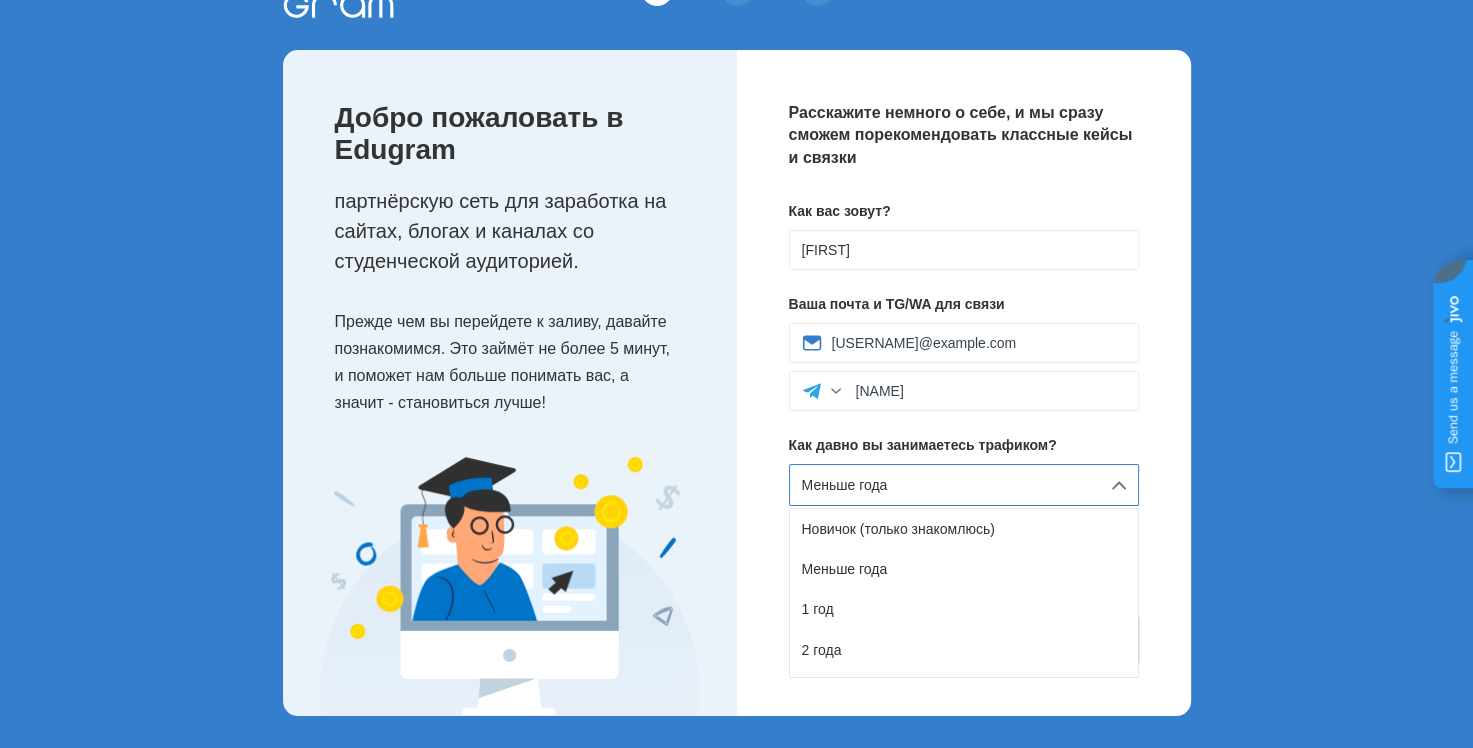 click on "Меньше года" at bounding box center [964, 485] 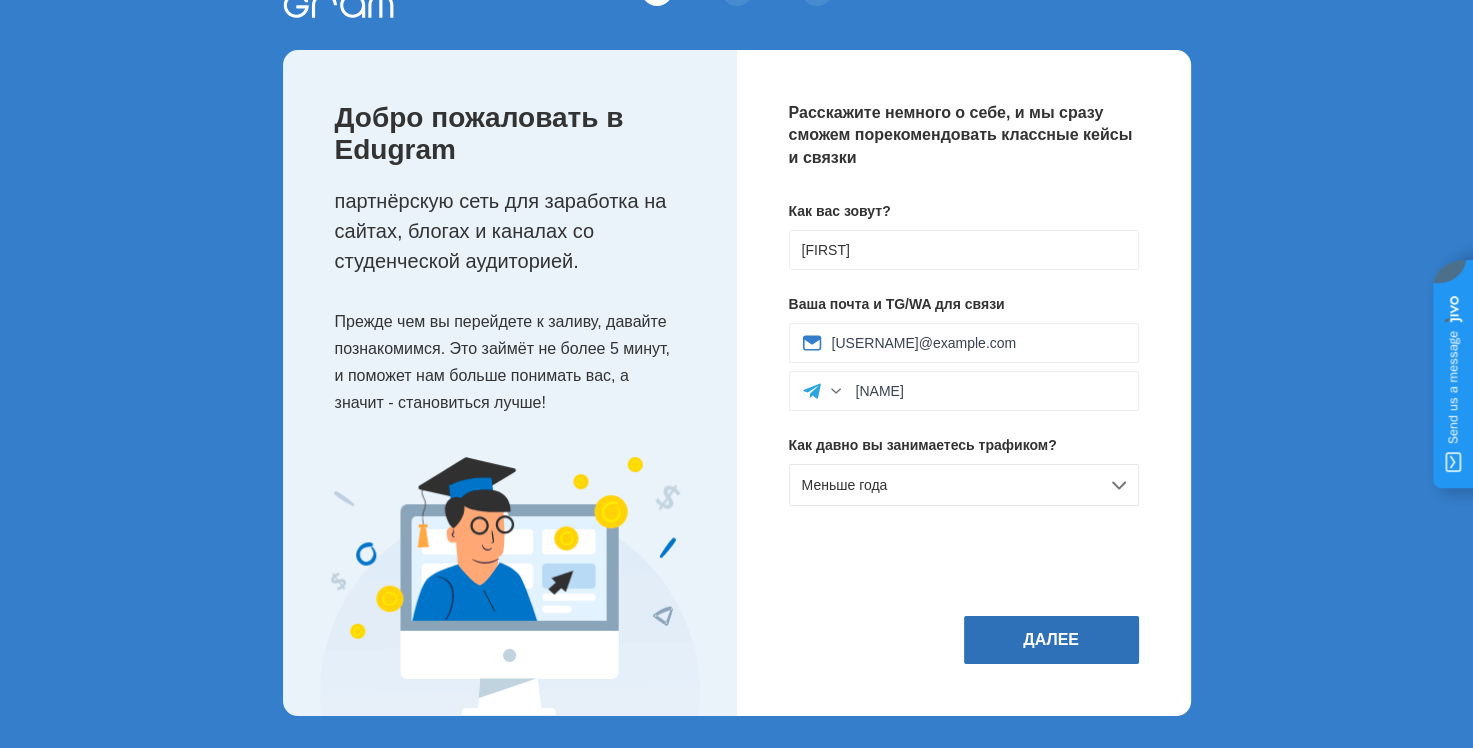 click on "Далее" at bounding box center [1051, 640] 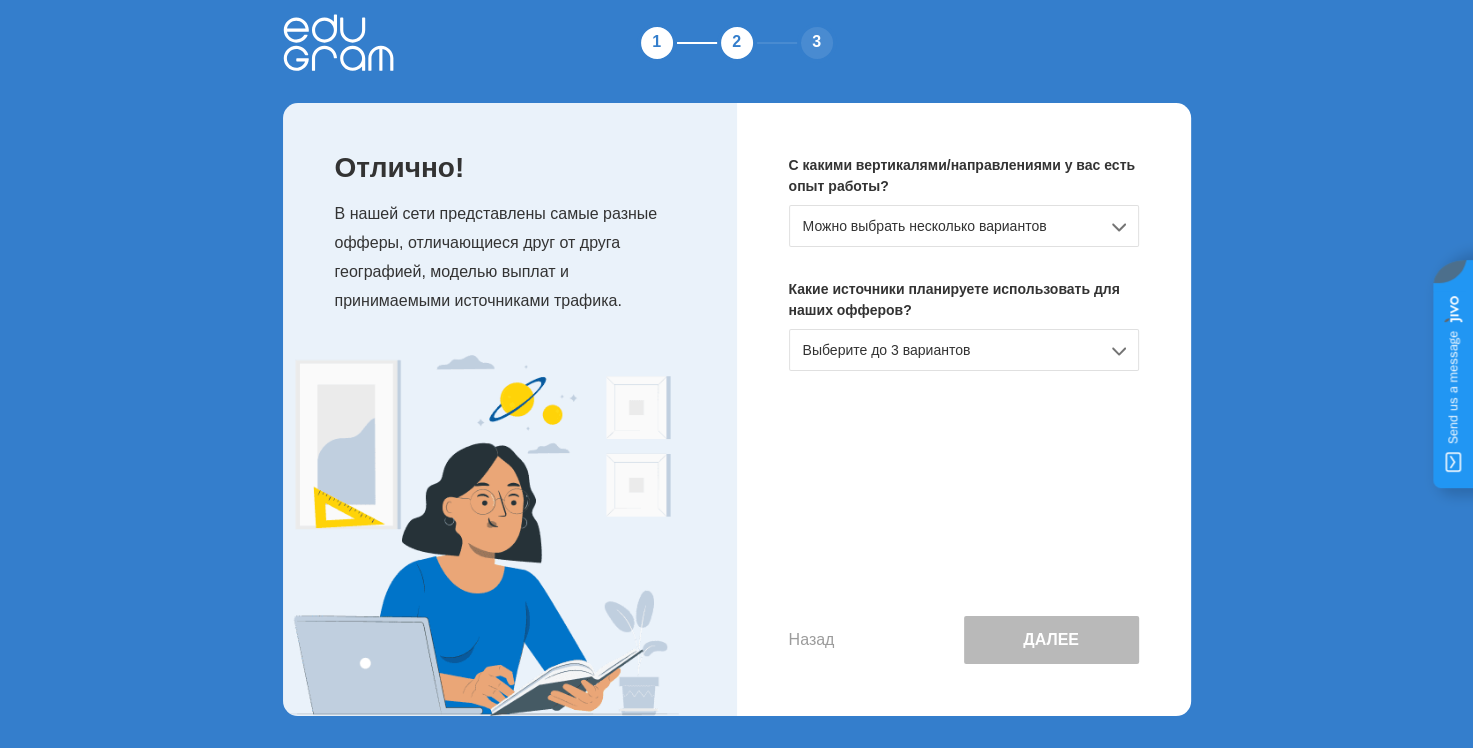 scroll, scrollTop: 0, scrollLeft: 0, axis: both 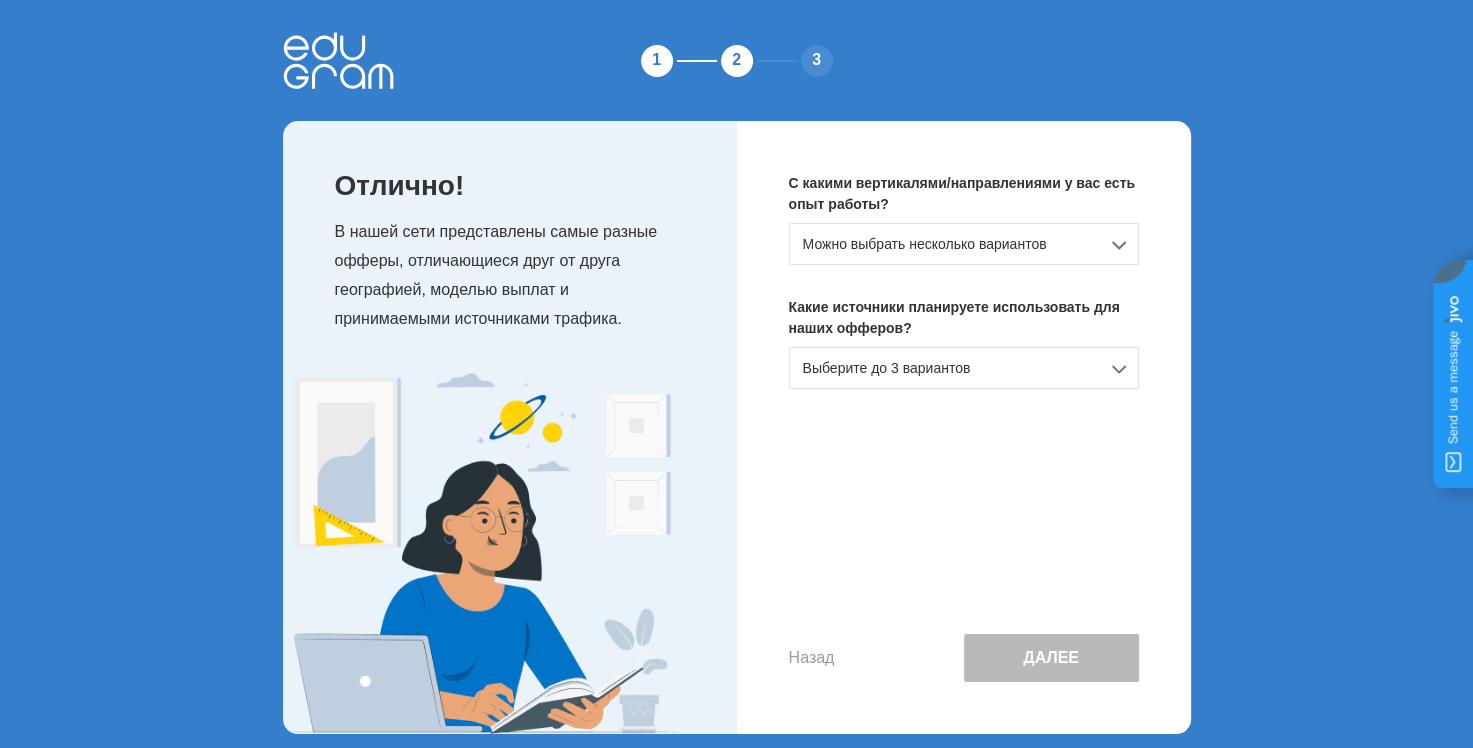 click on "Можно выбрать несколько вариантов" at bounding box center (964, 244) 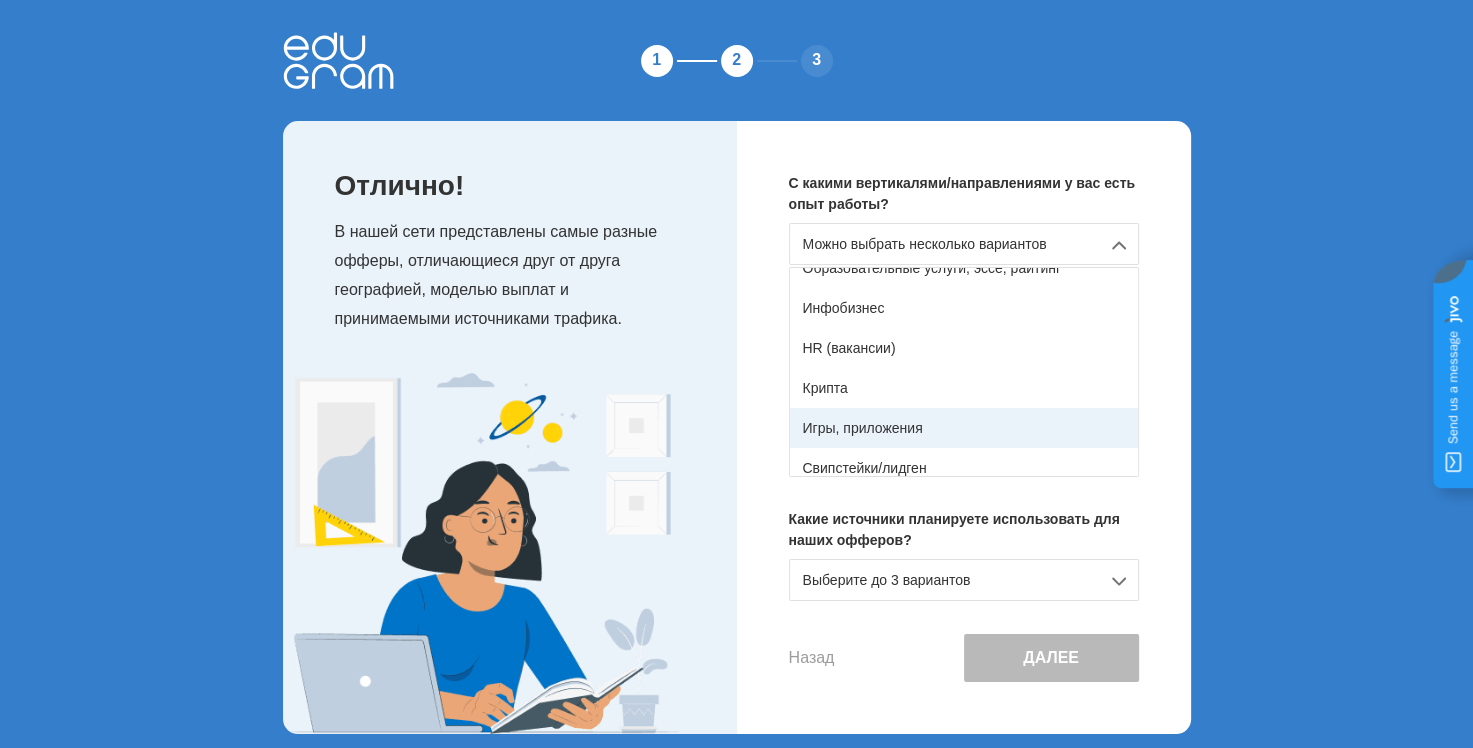 scroll, scrollTop: 252, scrollLeft: 0, axis: vertical 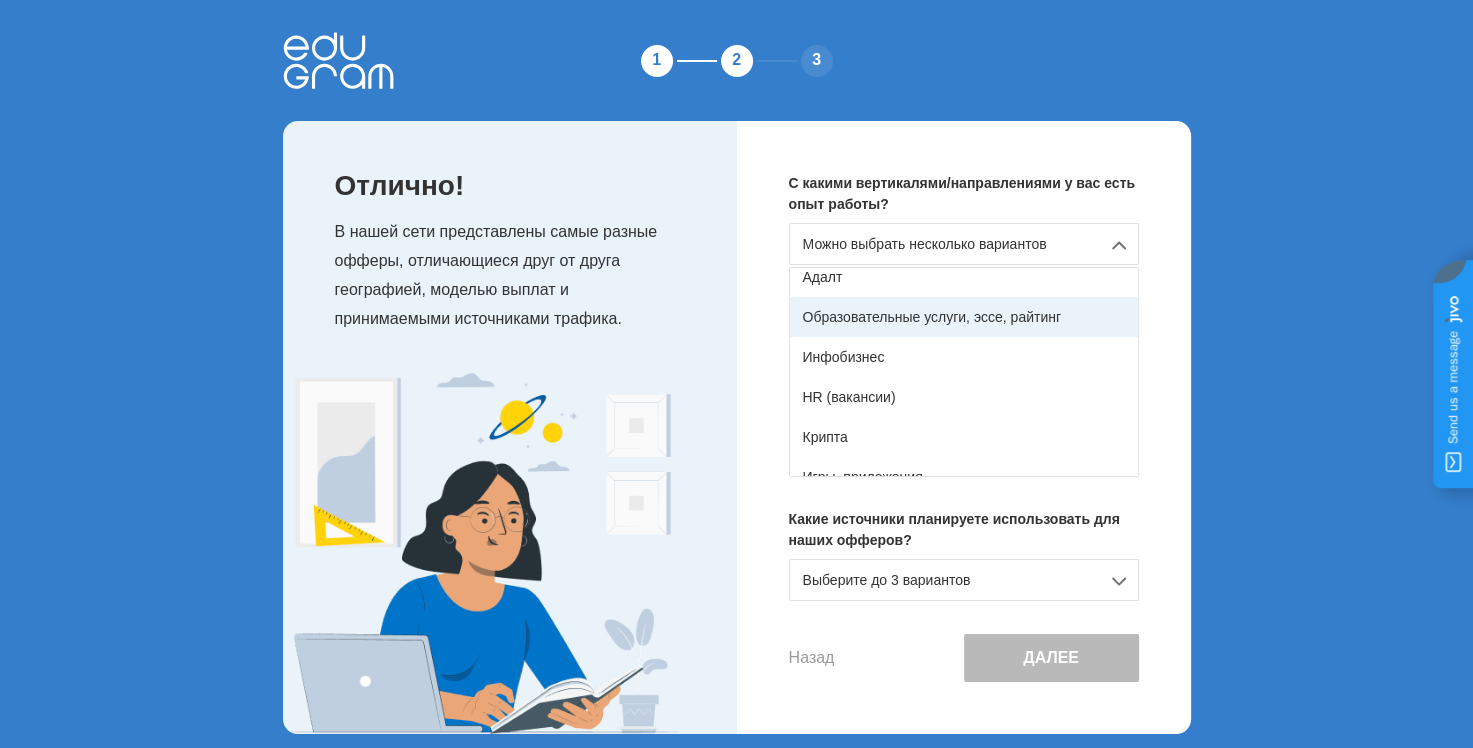 click on "Образовательные услуги, эссе, райтинг" at bounding box center (964, 317) 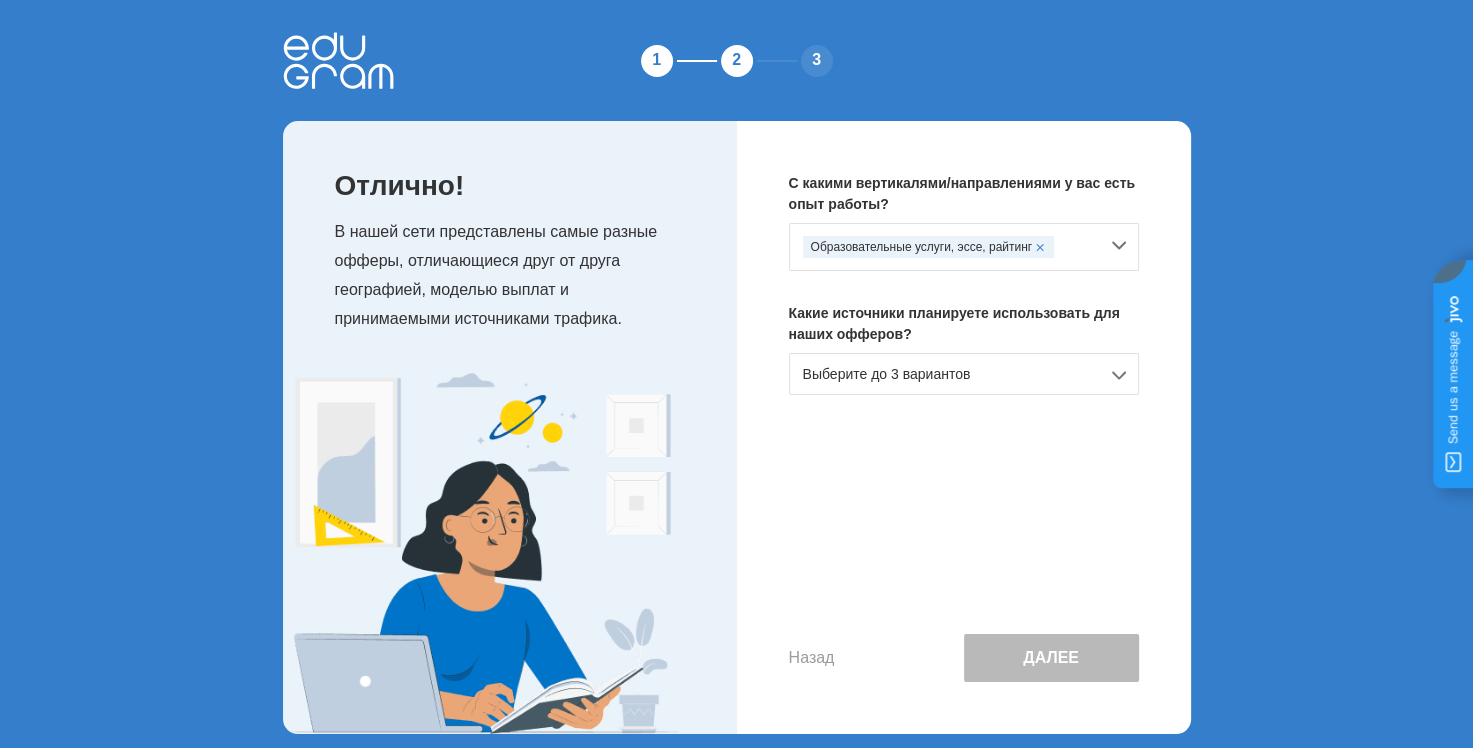 click on "Выберите до 3 вариантов" at bounding box center [964, 374] 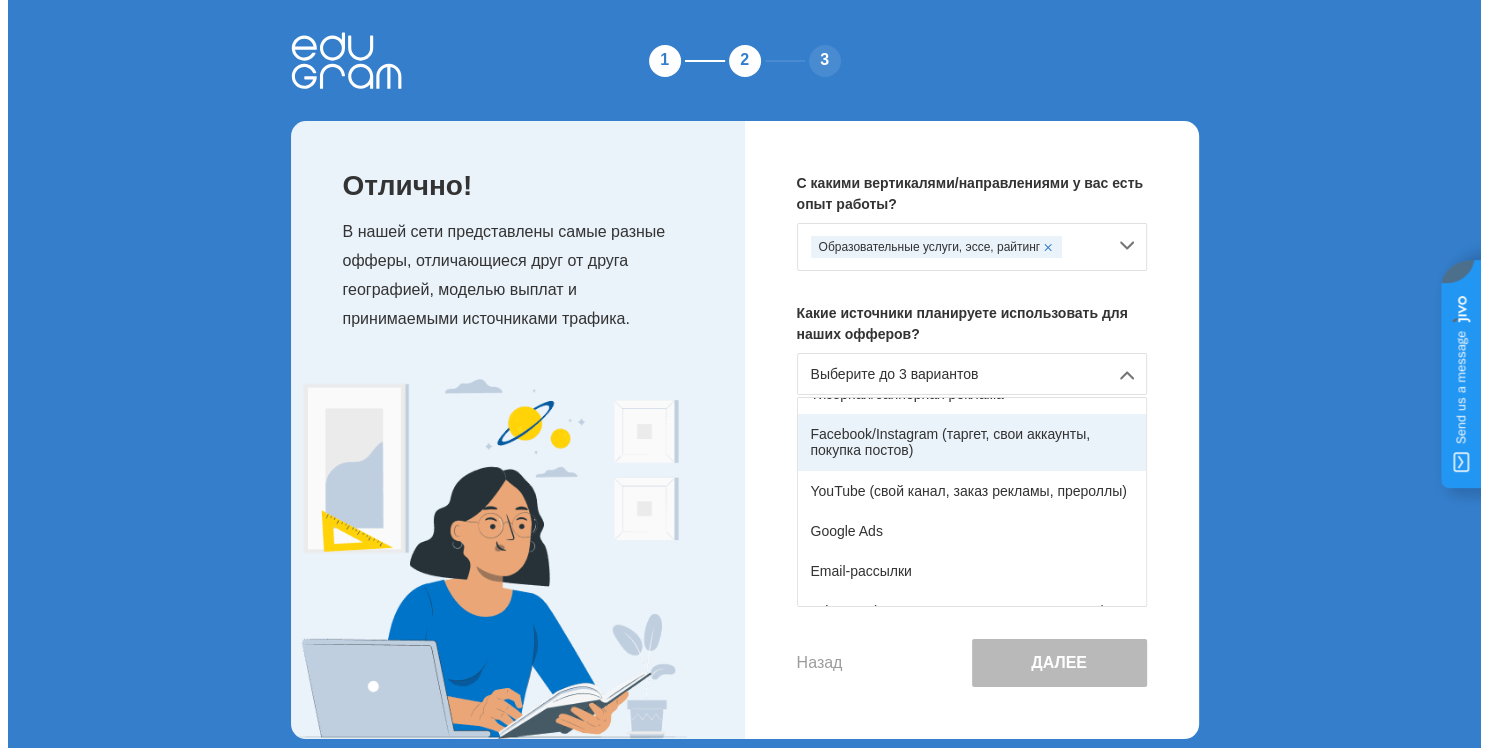 scroll, scrollTop: 100, scrollLeft: 0, axis: vertical 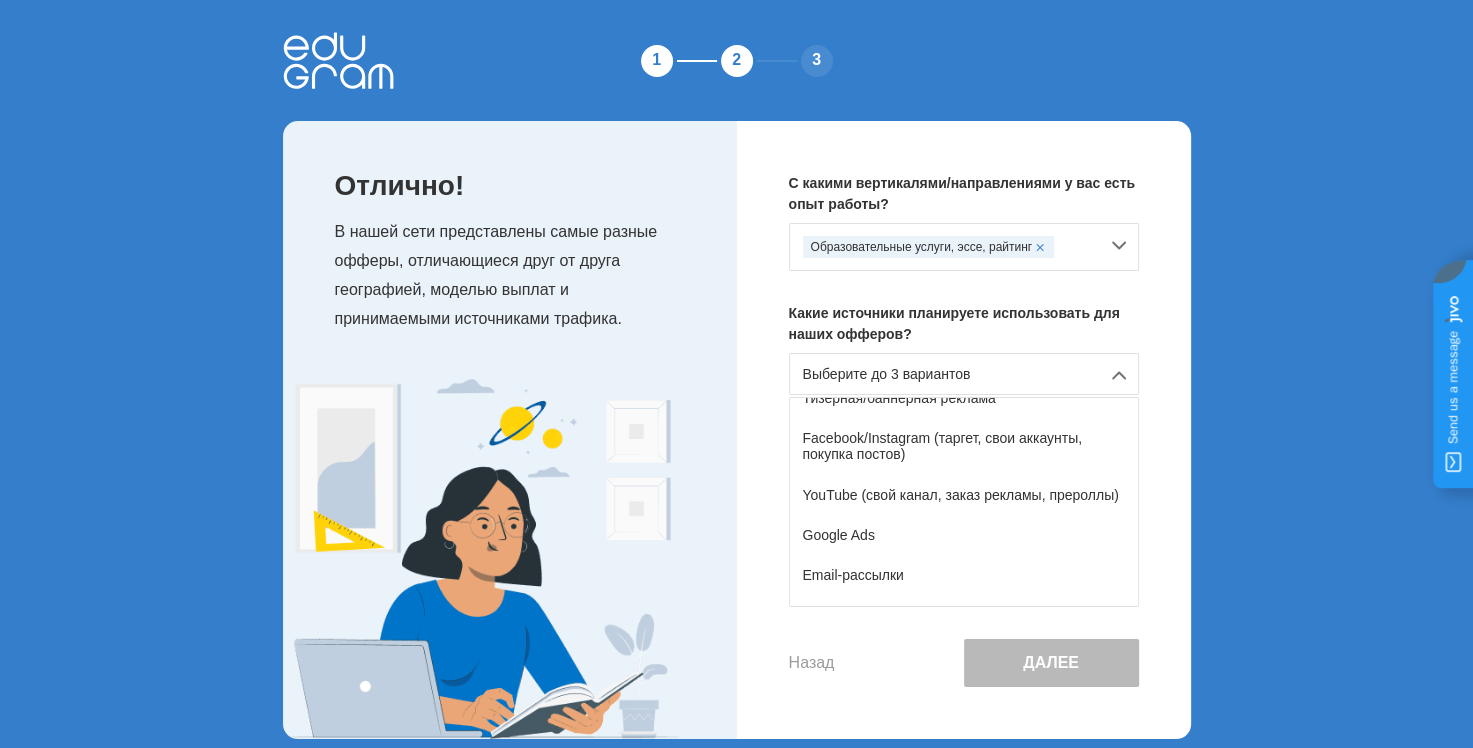 click on "YouTube (свой канал, заказ рекламы, прероллы)" at bounding box center [964, 495] 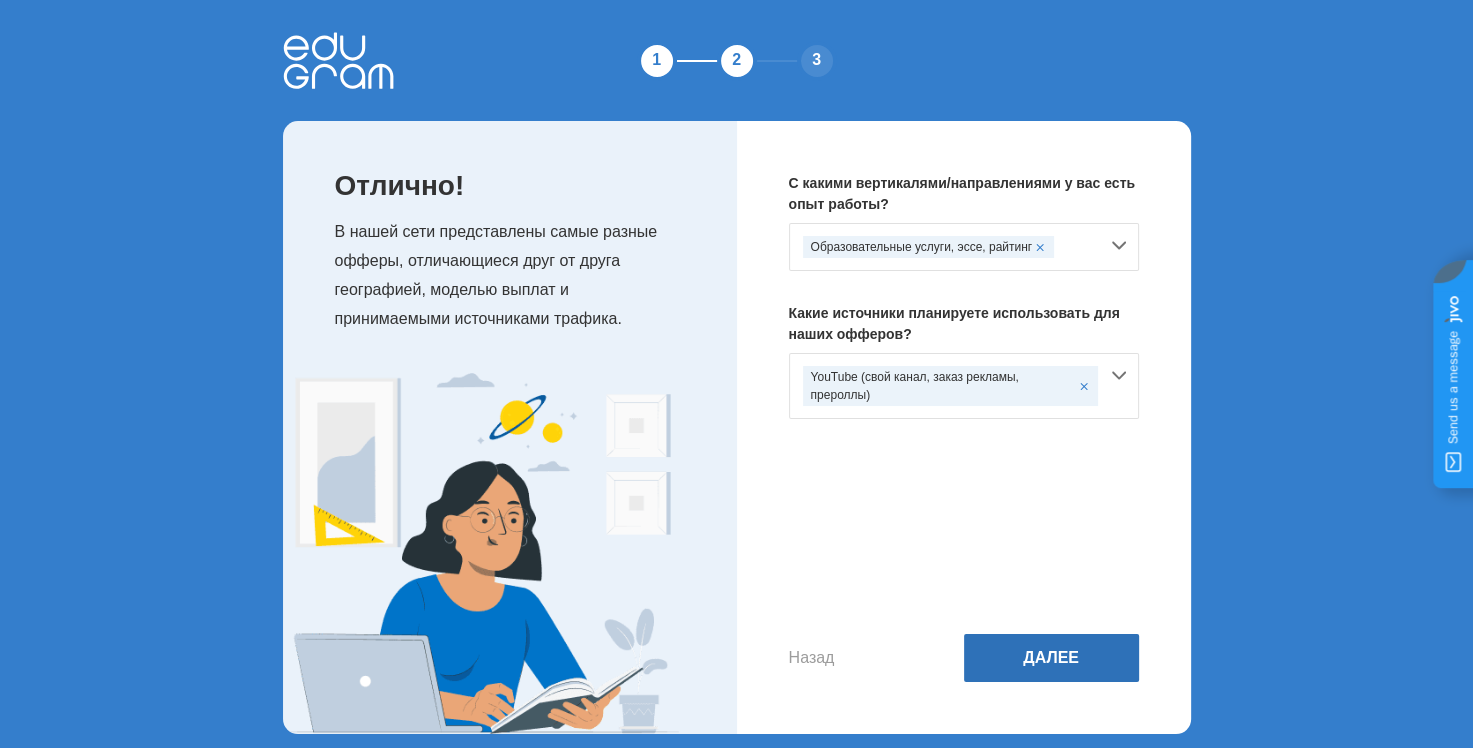 click on "Далее" at bounding box center [1051, 658] 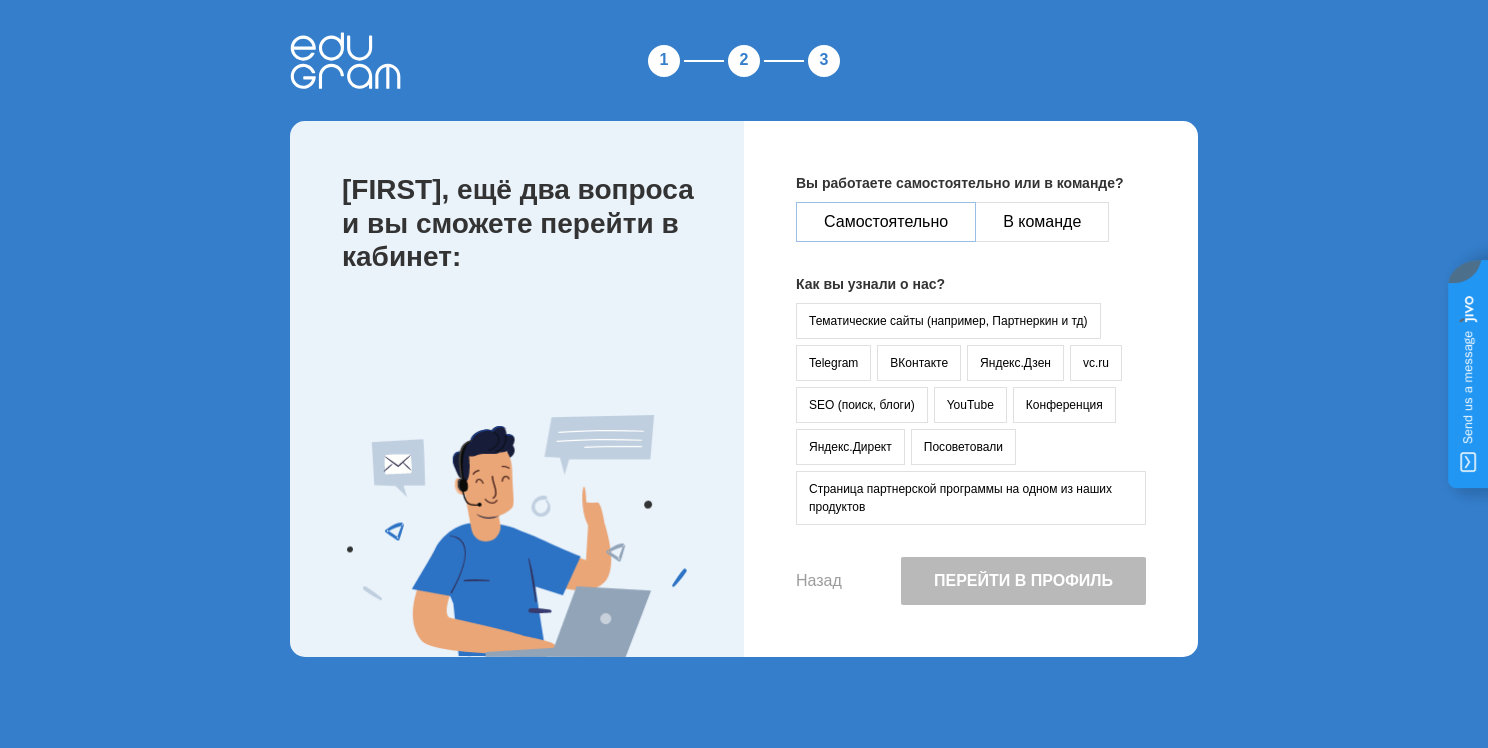 click on "Самостоятельно" at bounding box center [886, 222] 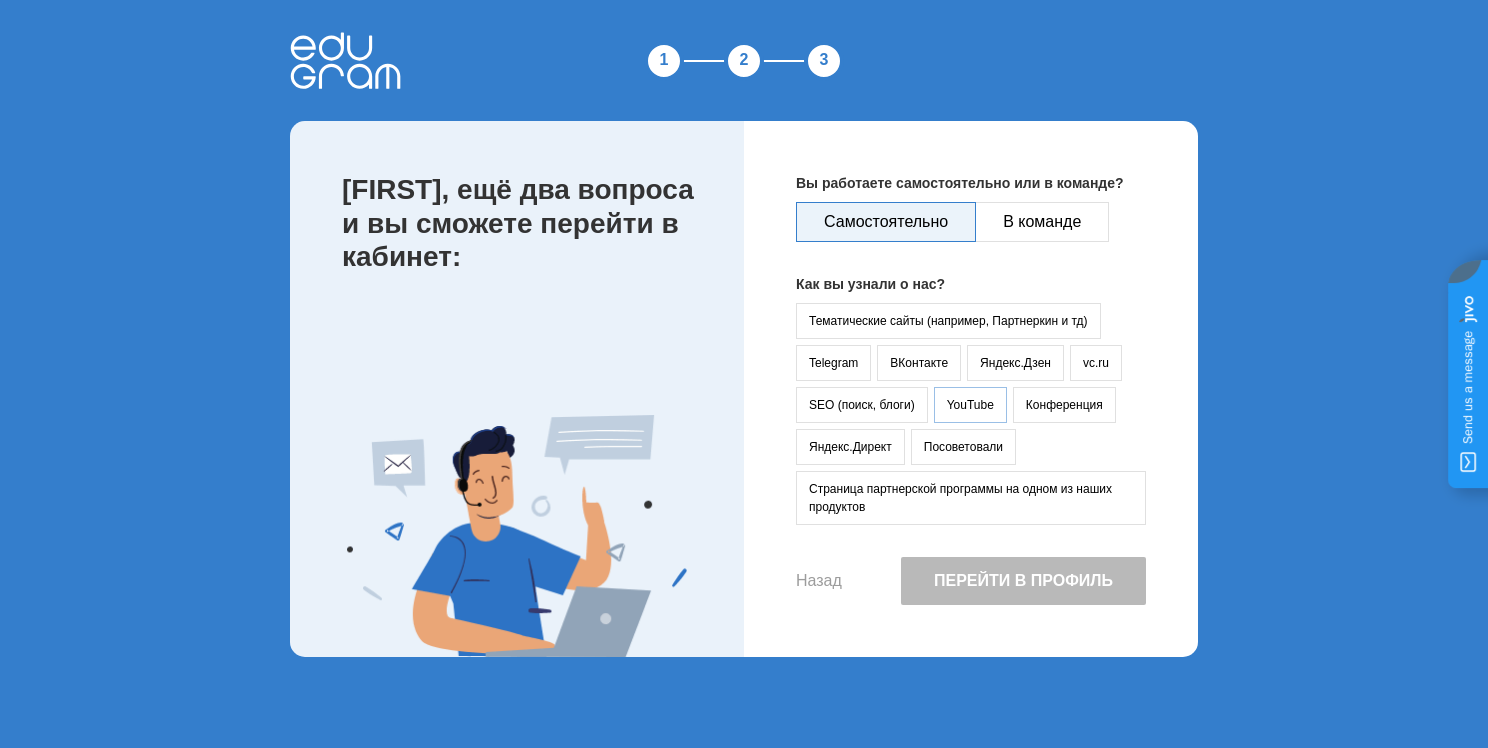 click on "YouTube" at bounding box center [970, 405] 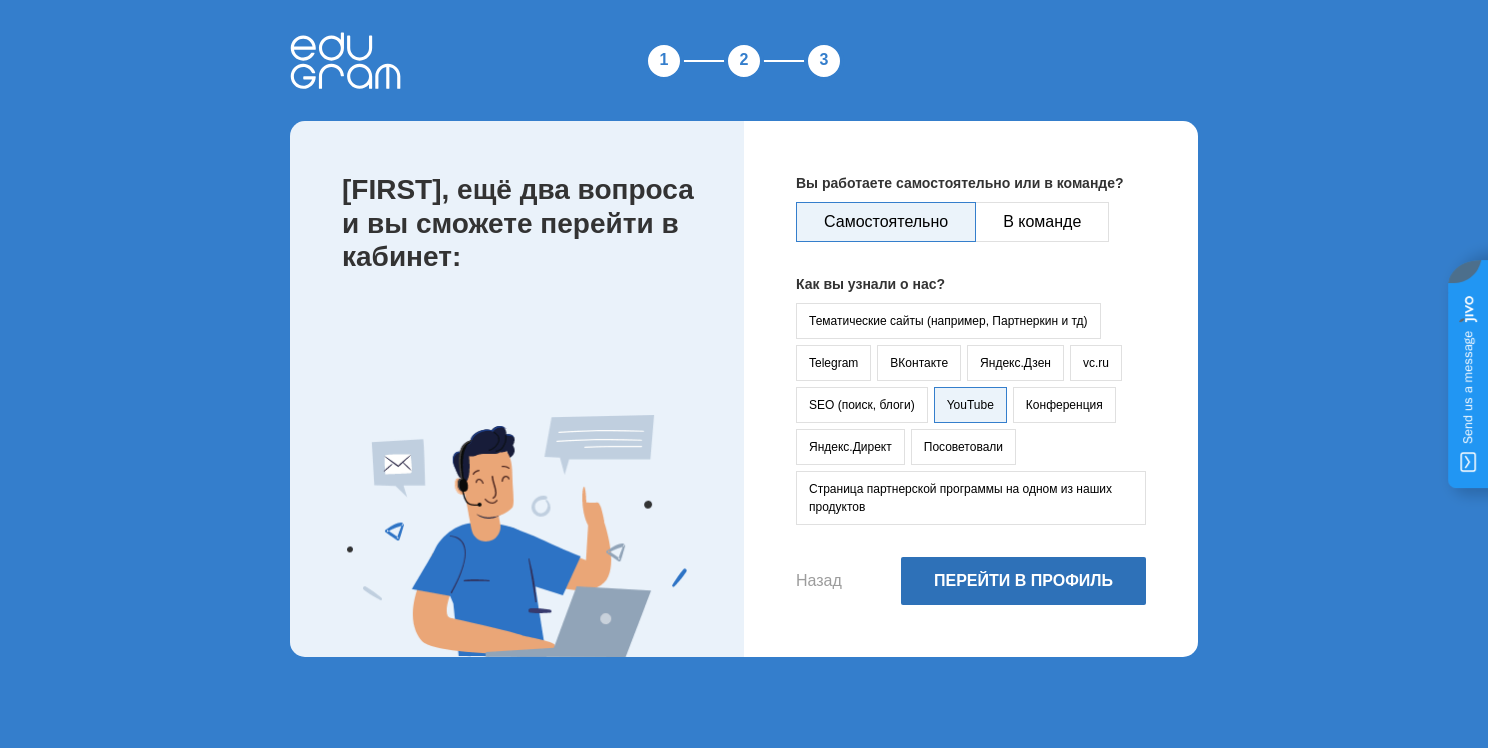 click on "Перейти в профиль" at bounding box center [1023, 581] 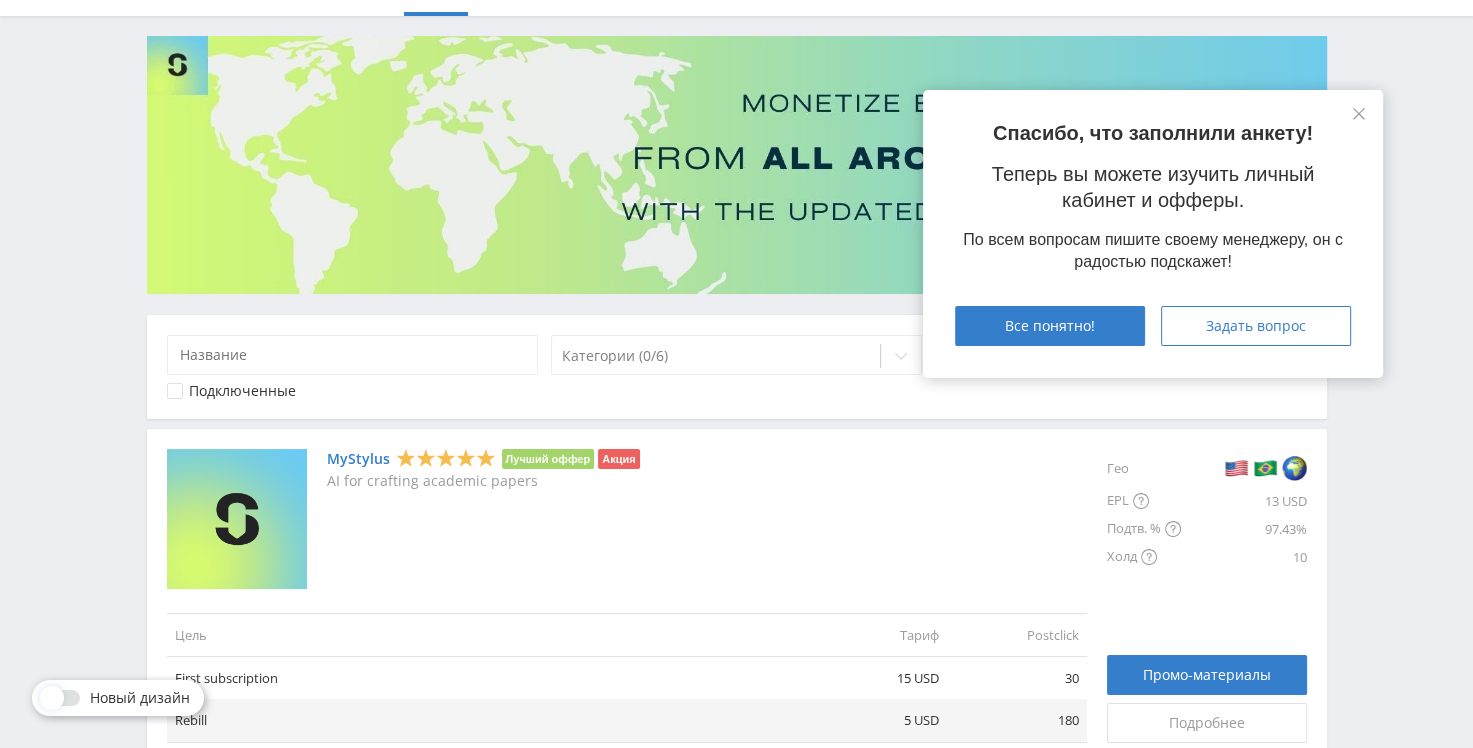 scroll, scrollTop: 100, scrollLeft: 0, axis: vertical 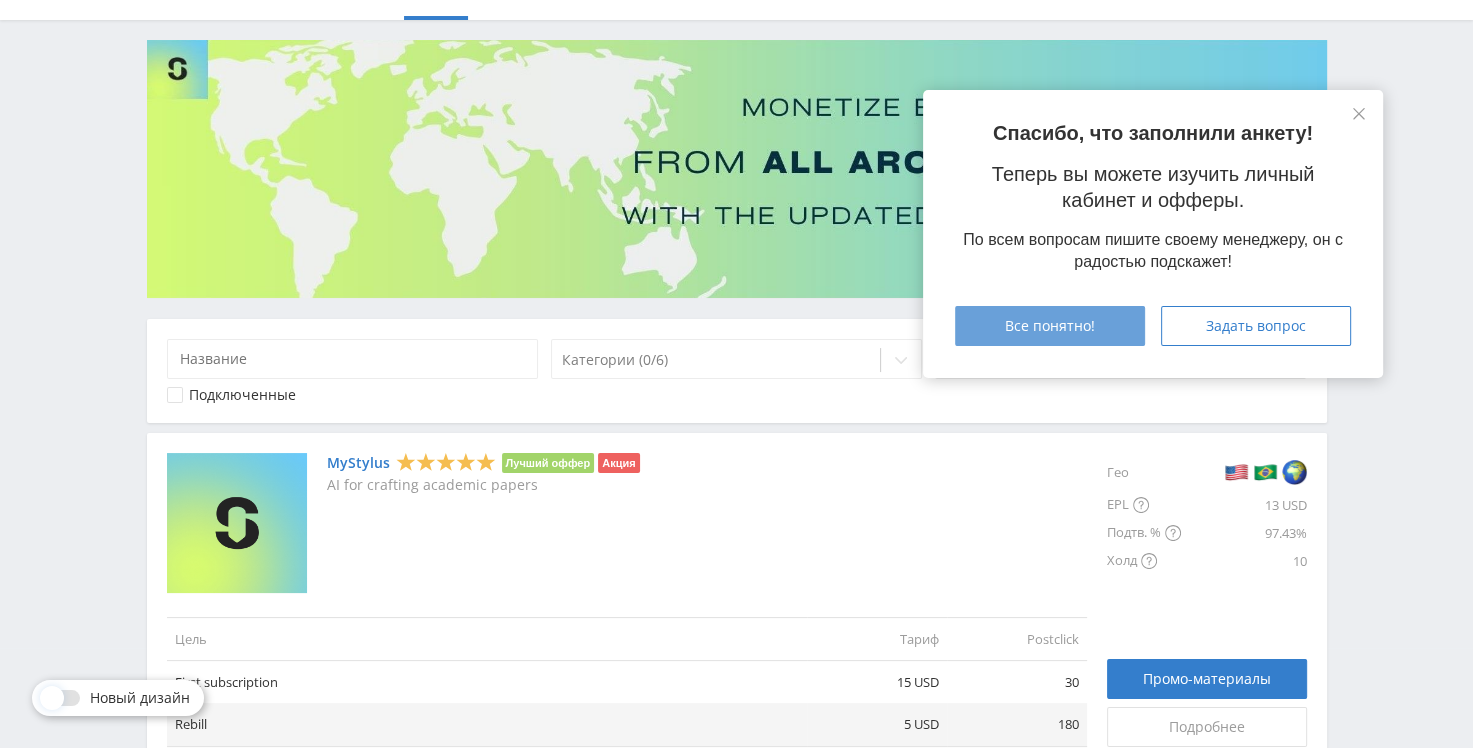 click on "Все понятно!" at bounding box center [1050, 326] 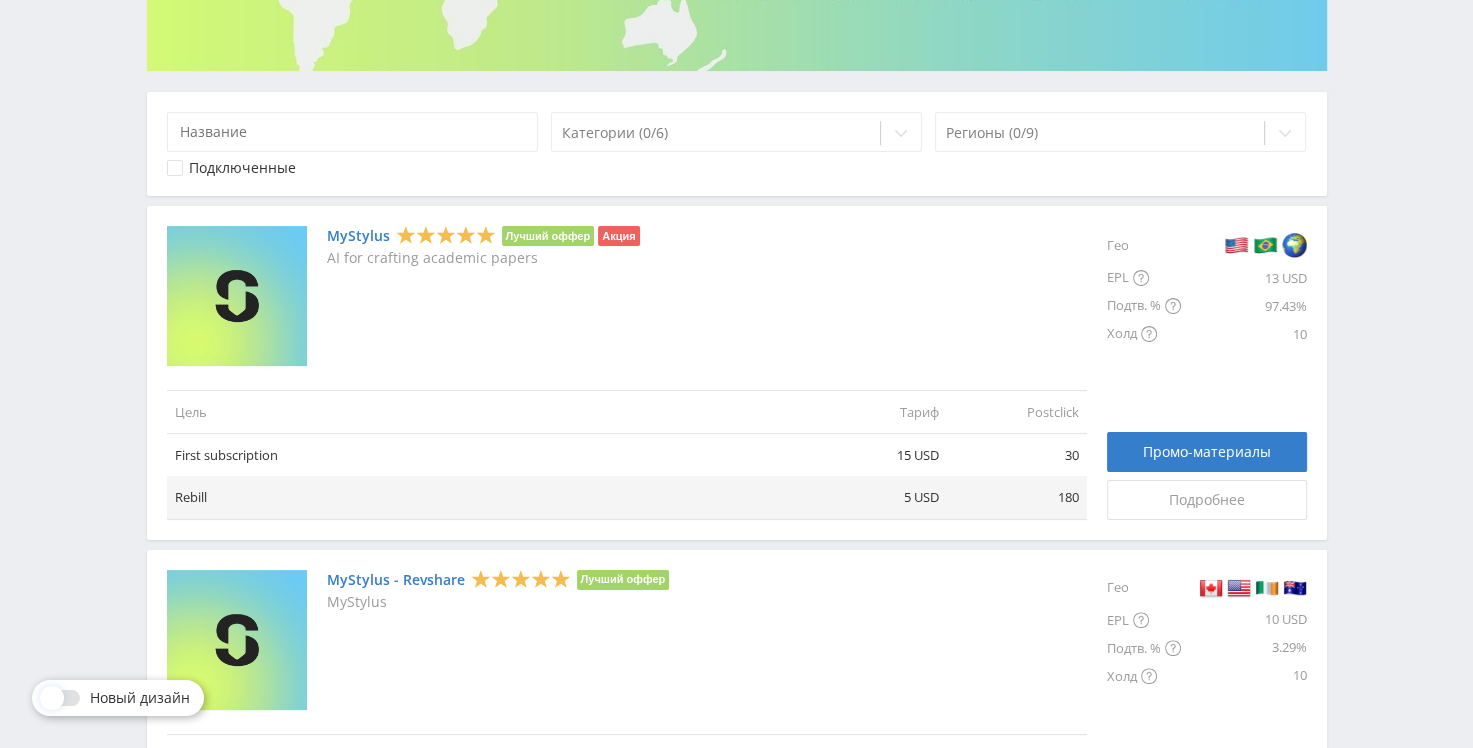 scroll, scrollTop: 349, scrollLeft: 0, axis: vertical 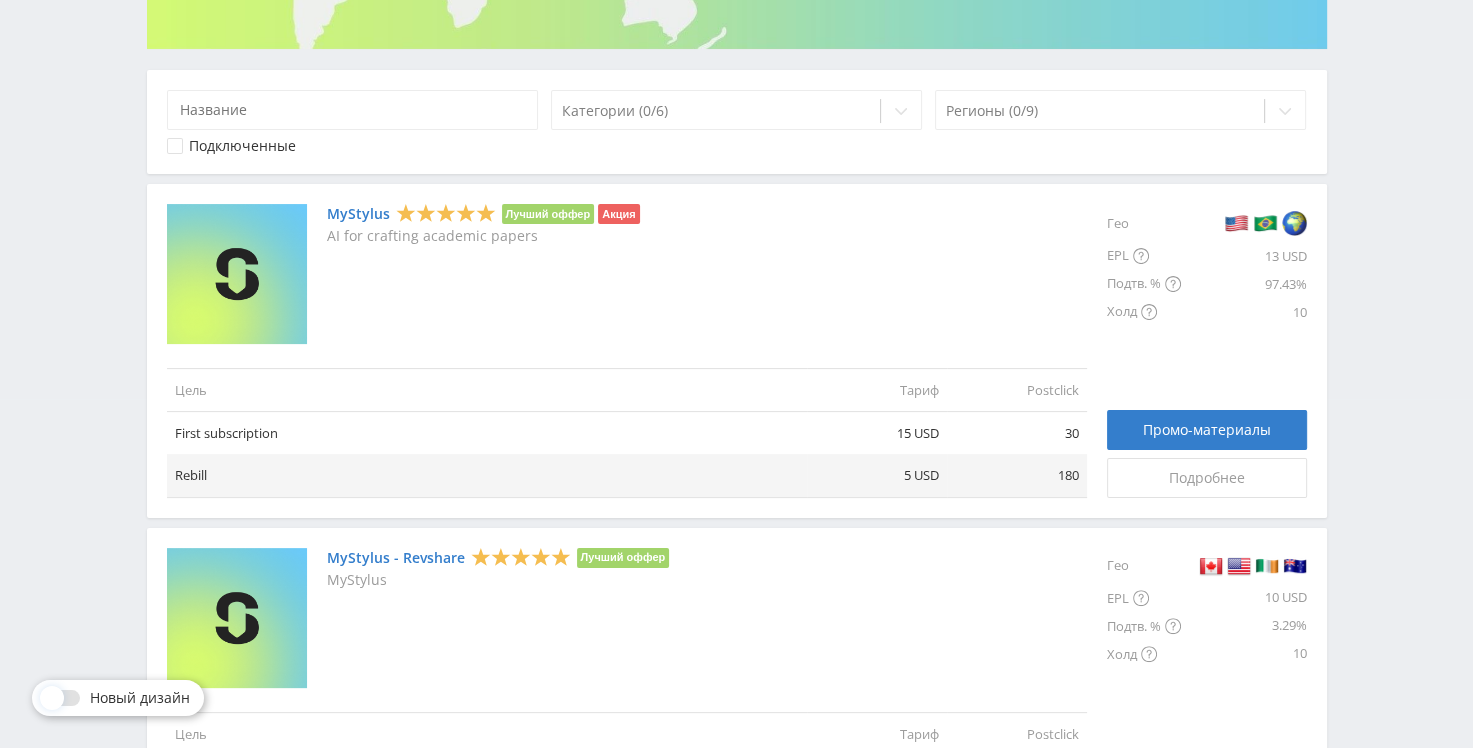 click on "MyStylus" at bounding box center [358, 214] 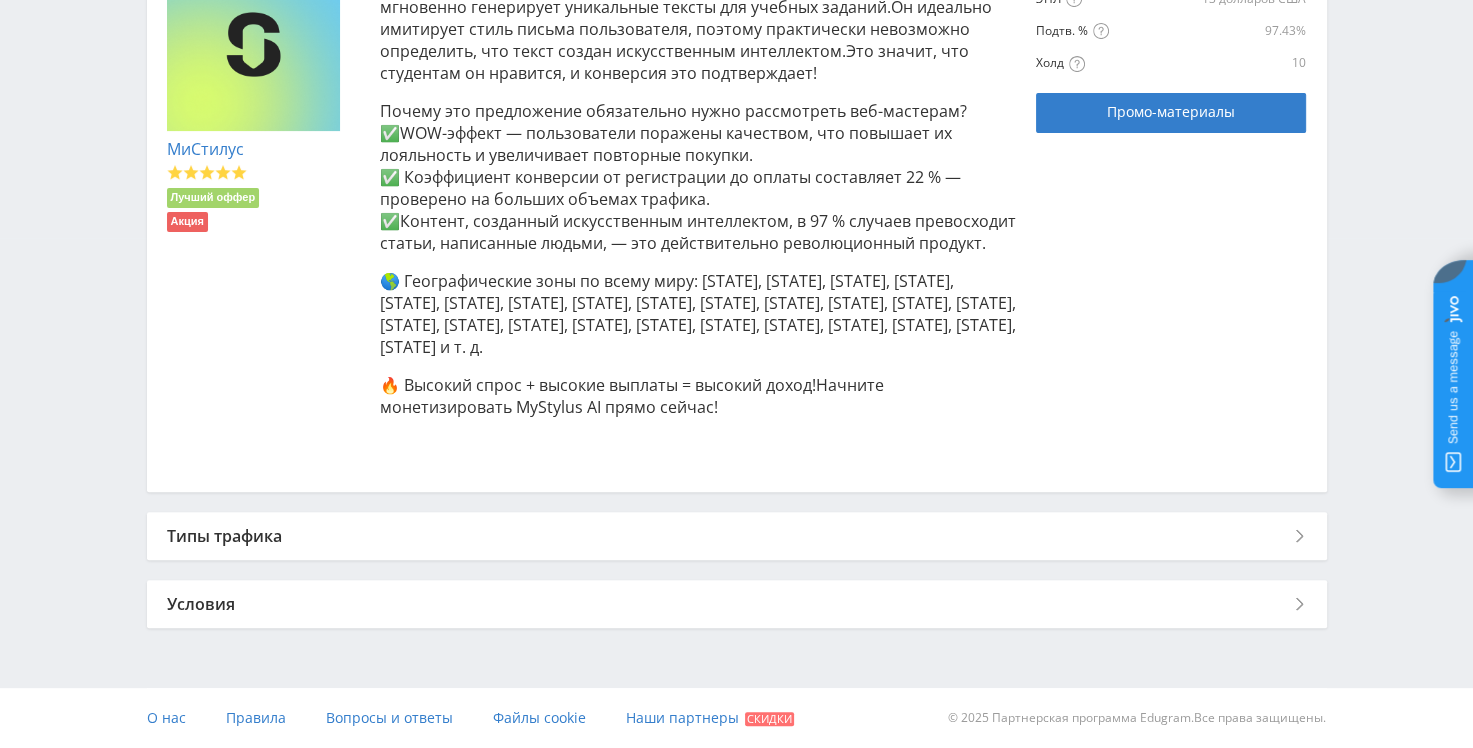 scroll, scrollTop: 554, scrollLeft: 0, axis: vertical 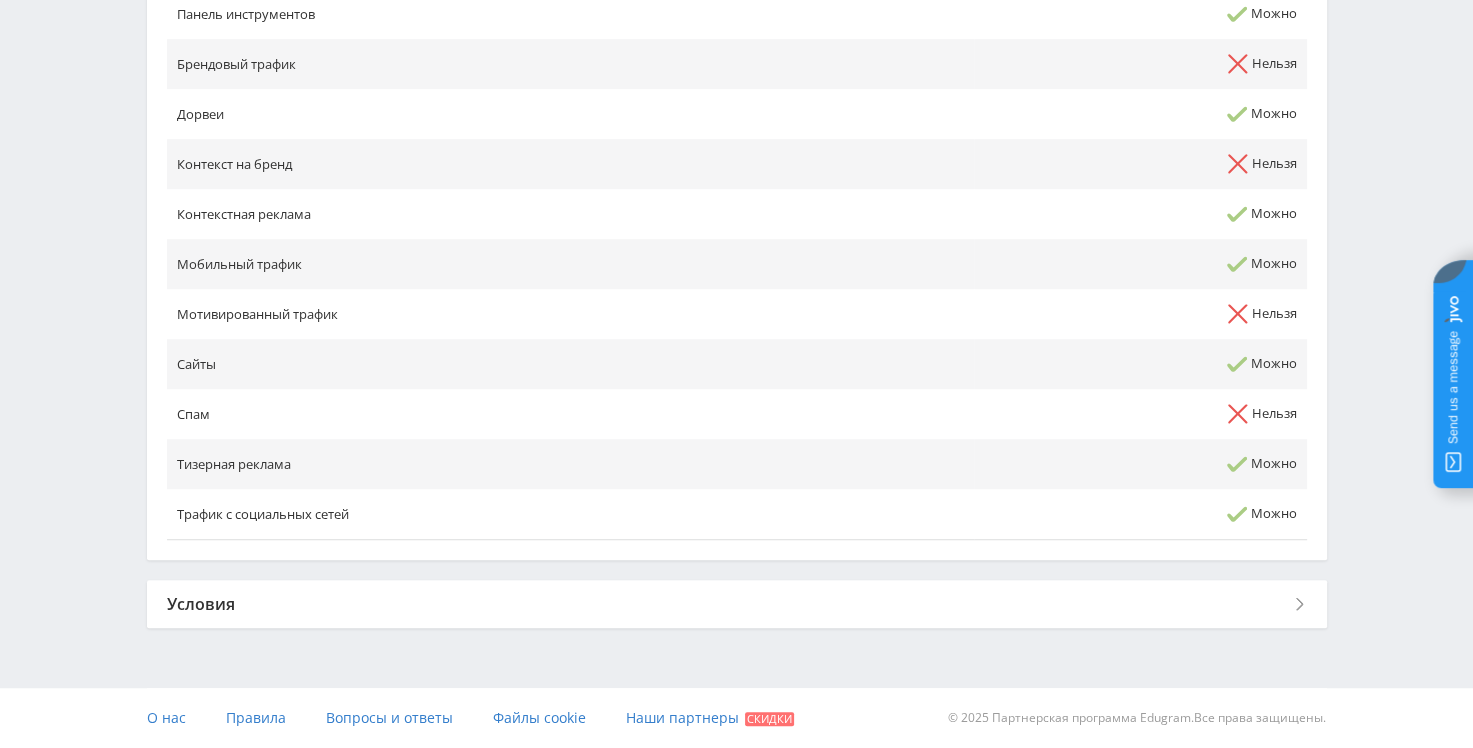 click on "Условия" at bounding box center [737, 604] 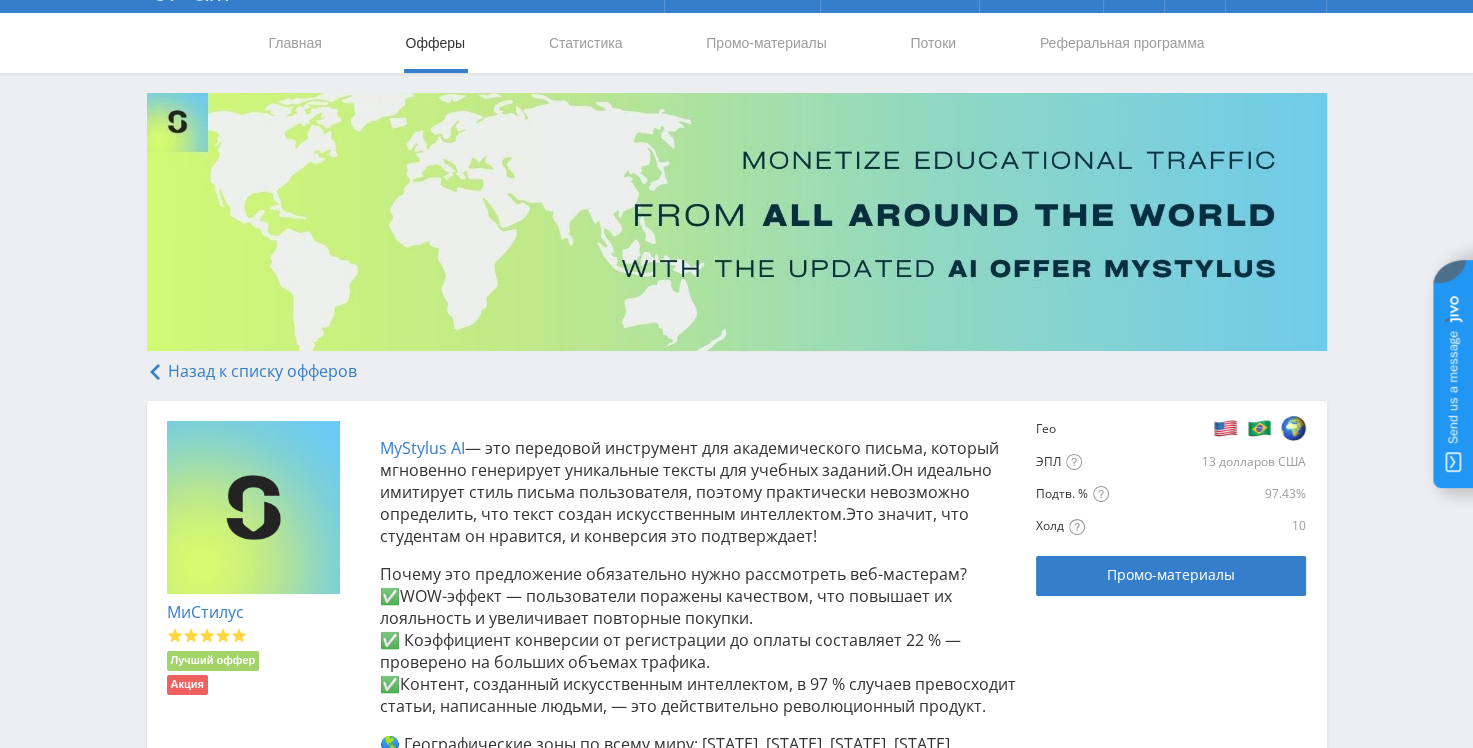 scroll, scrollTop: 0, scrollLeft: 0, axis: both 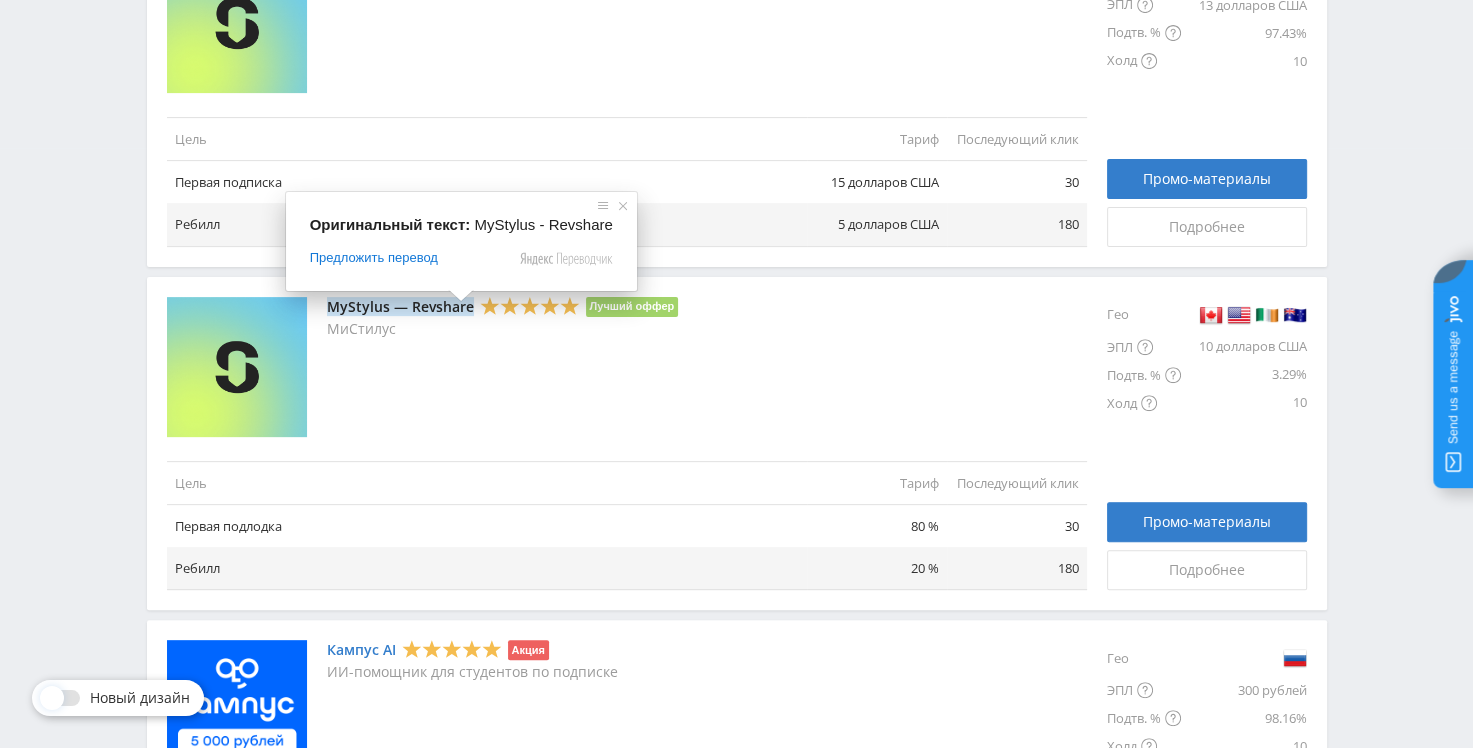 click on "MyStylus — Revshare" at bounding box center (400, 306) 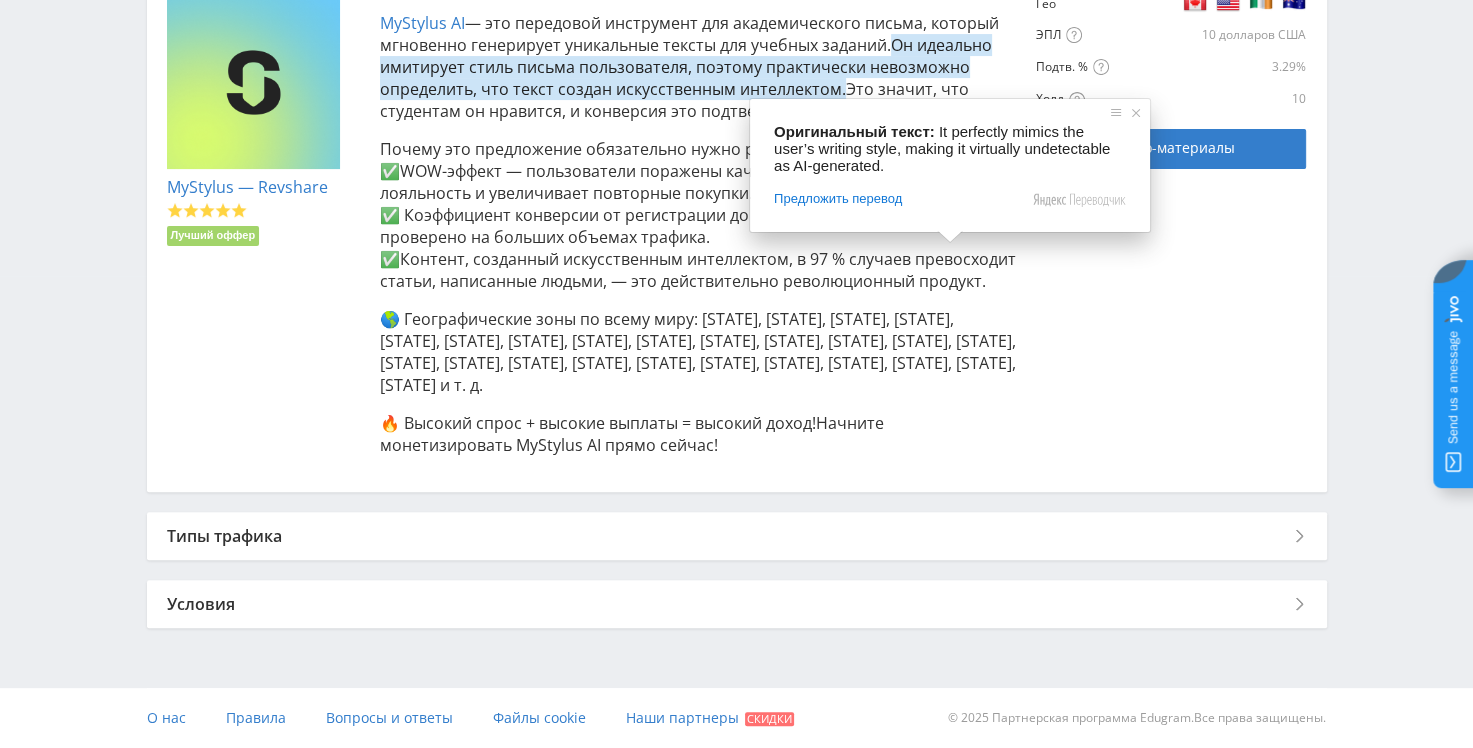 scroll, scrollTop: 516, scrollLeft: 0, axis: vertical 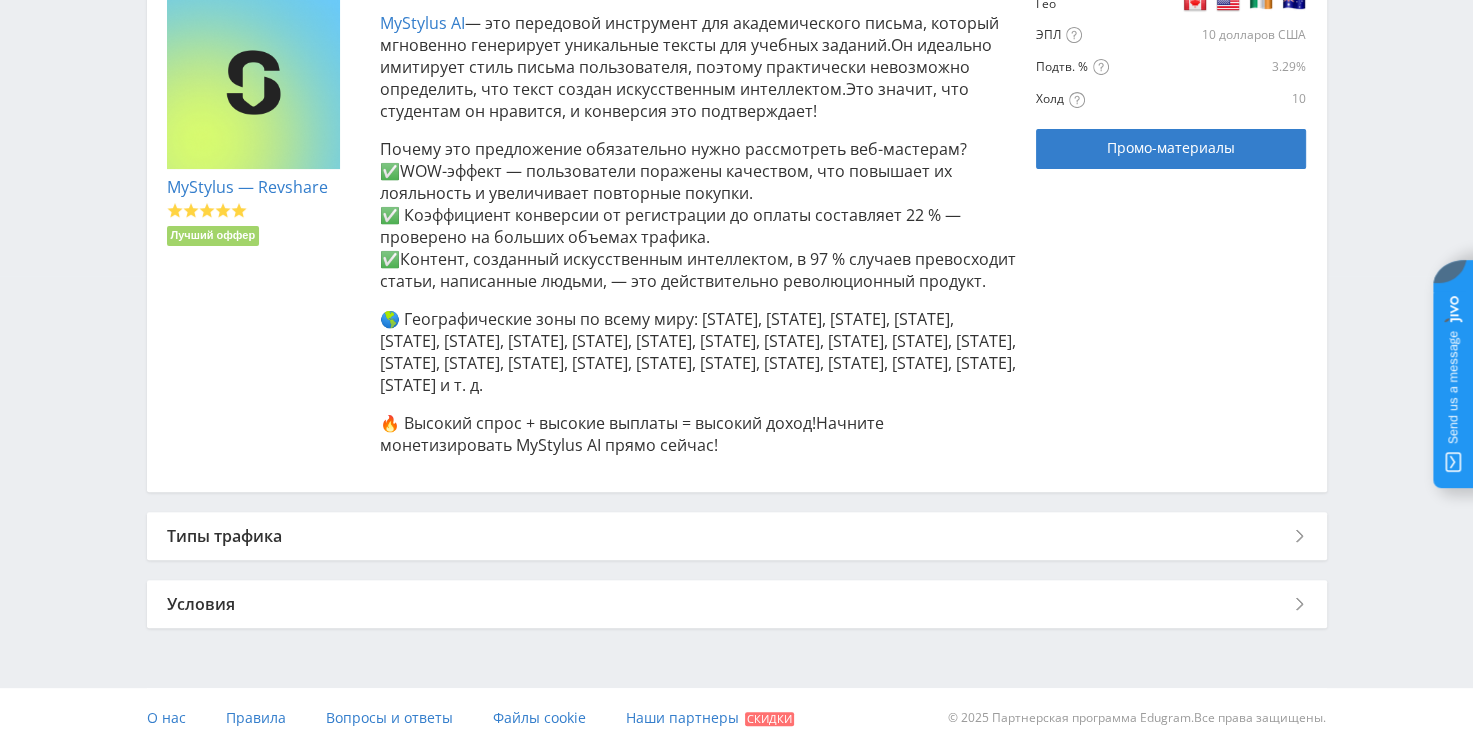 click on "Типы трафика" at bounding box center (737, 536) 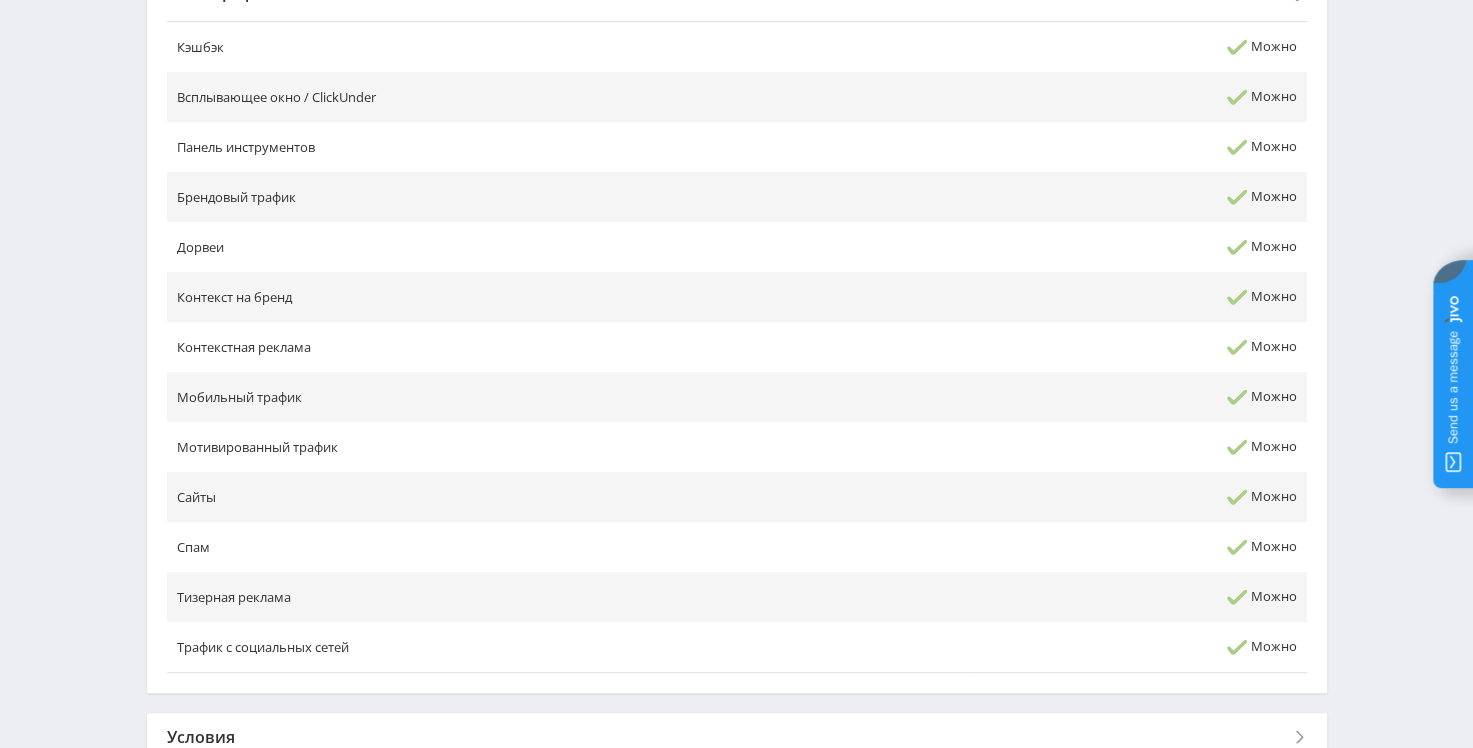 scroll, scrollTop: 1192, scrollLeft: 0, axis: vertical 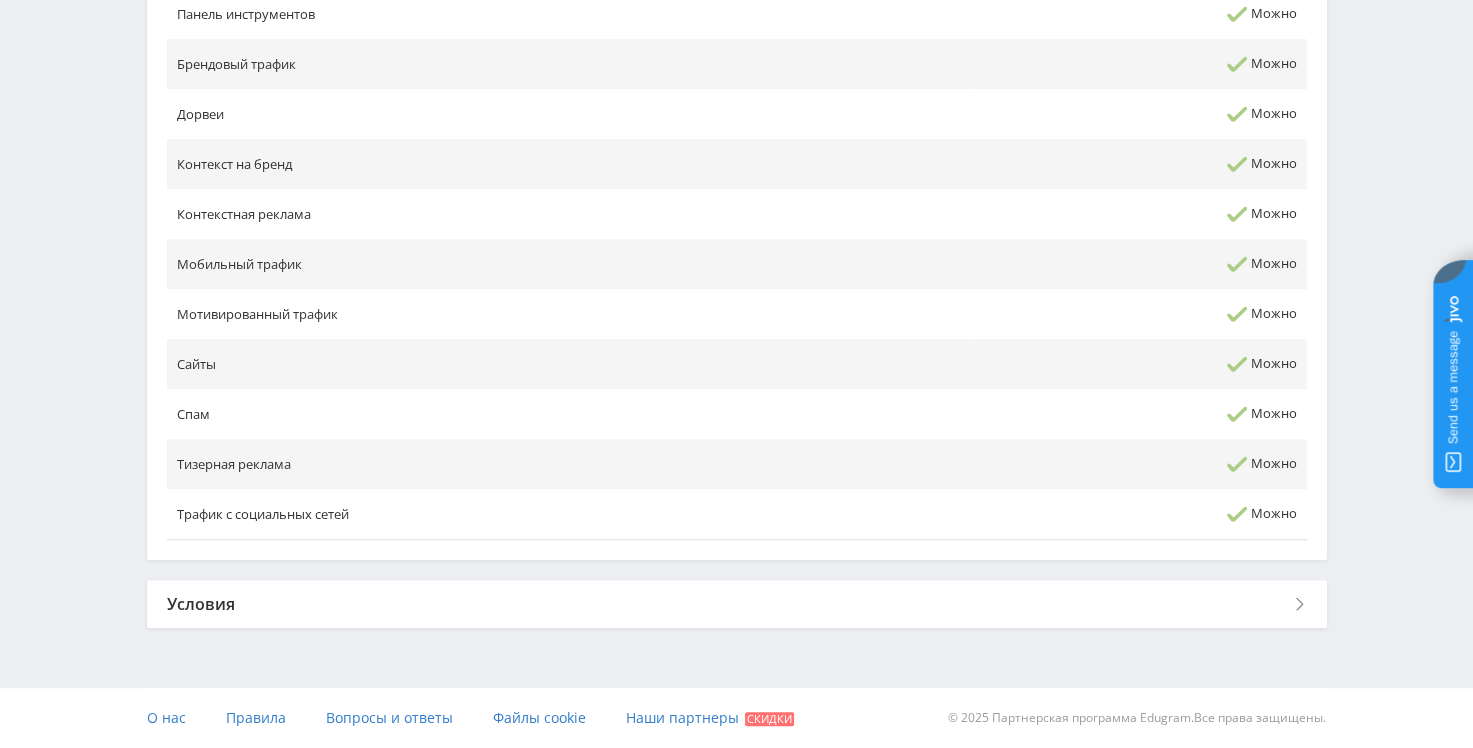 click on "Условия" at bounding box center [737, 604] 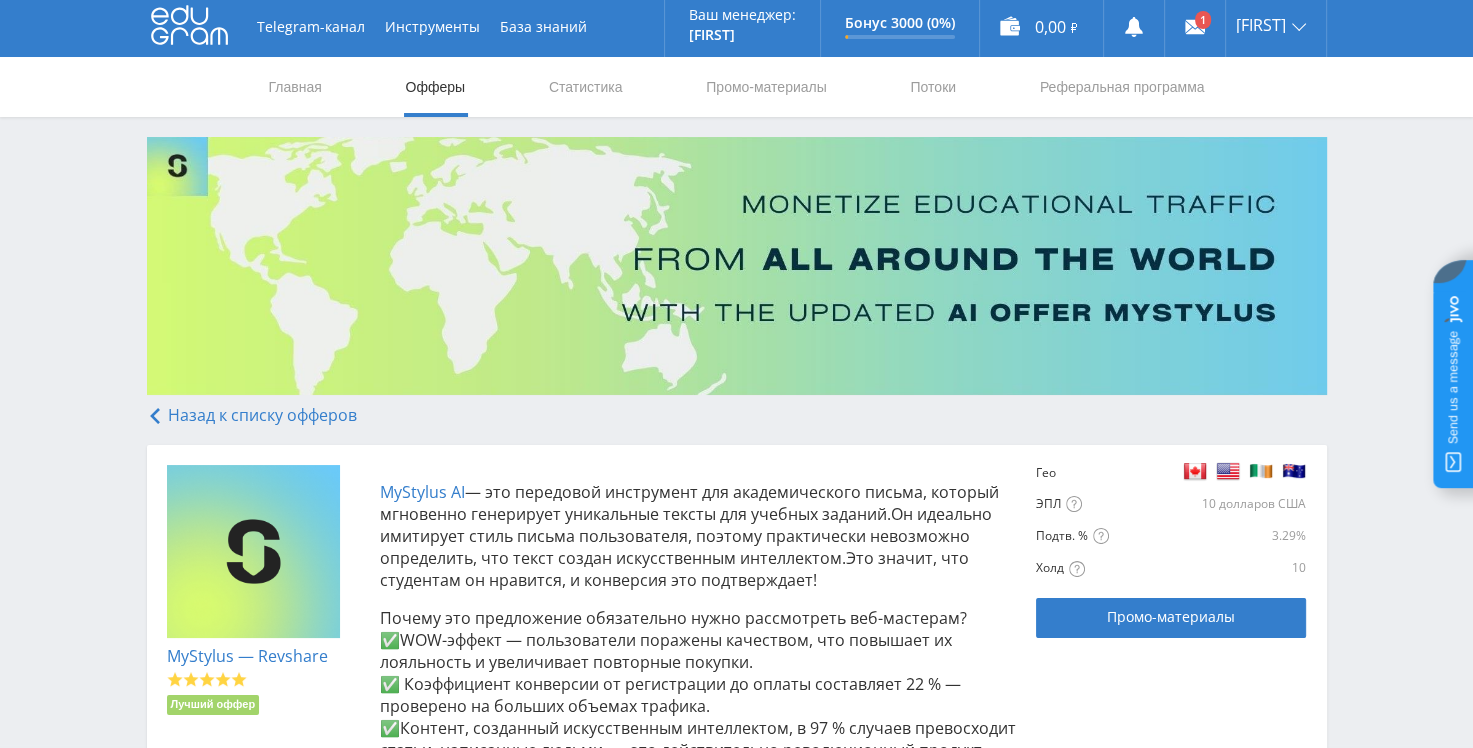 scroll, scrollTop: 0, scrollLeft: 0, axis: both 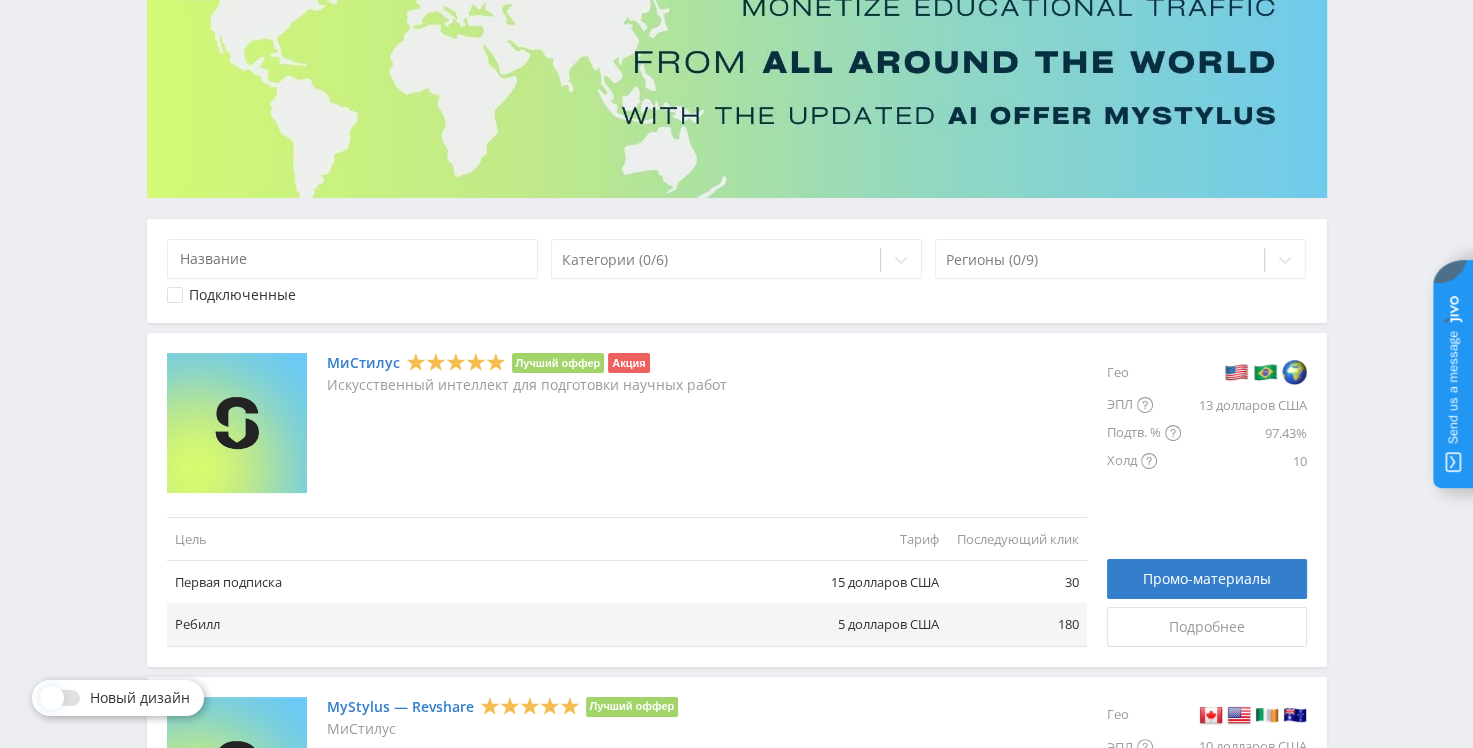 click on "МиСтилус" at bounding box center (363, 362) 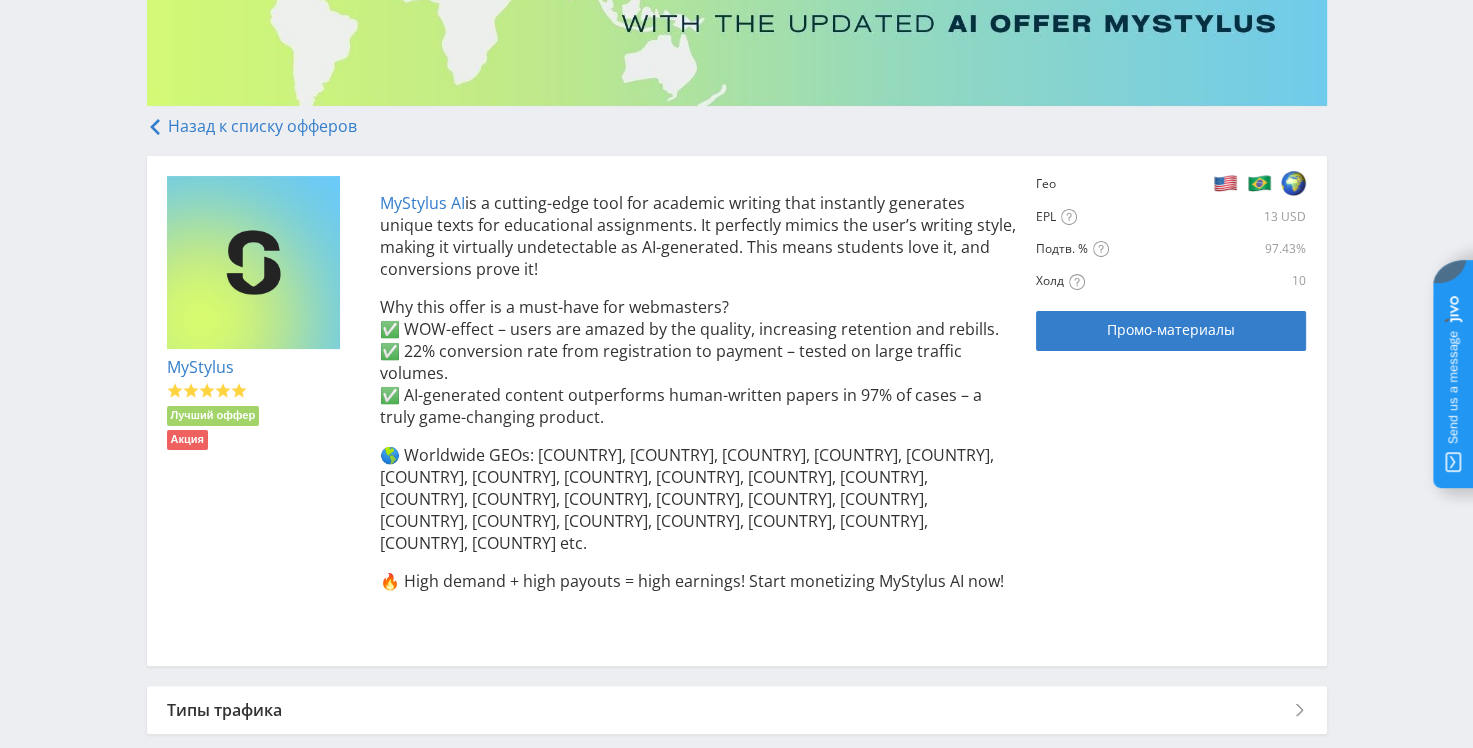 scroll, scrollTop: 300, scrollLeft: 0, axis: vertical 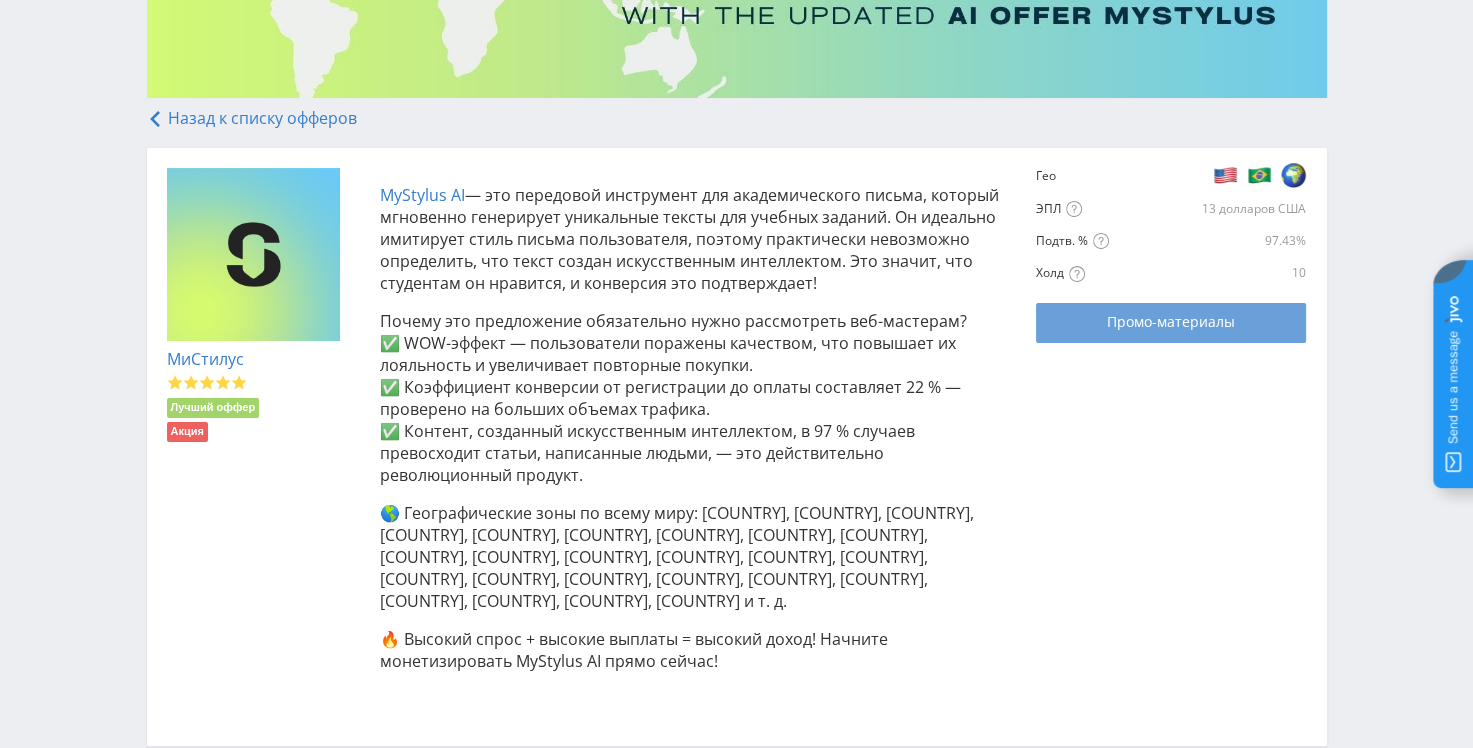 click on "Промо-материалы" at bounding box center (1171, 322) 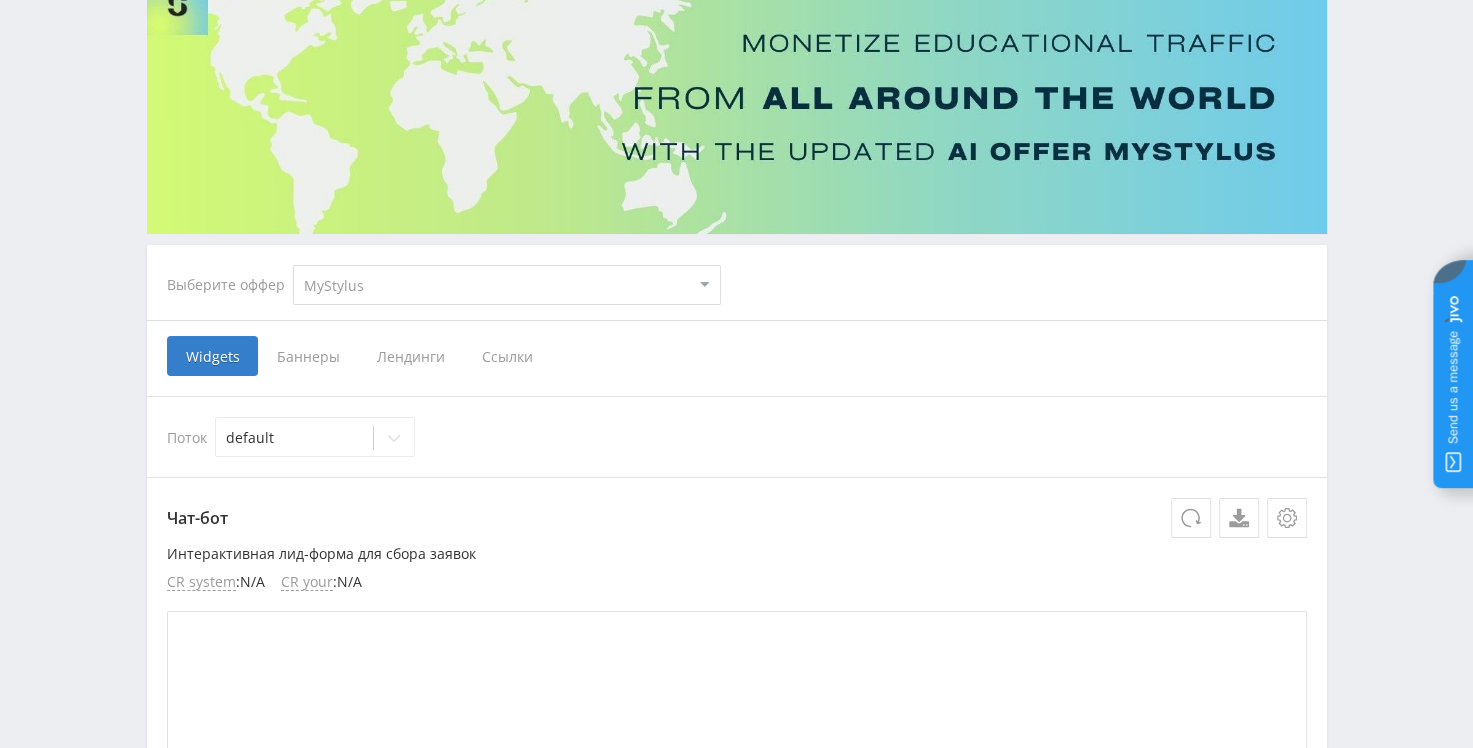 scroll, scrollTop: 200, scrollLeft: 0, axis: vertical 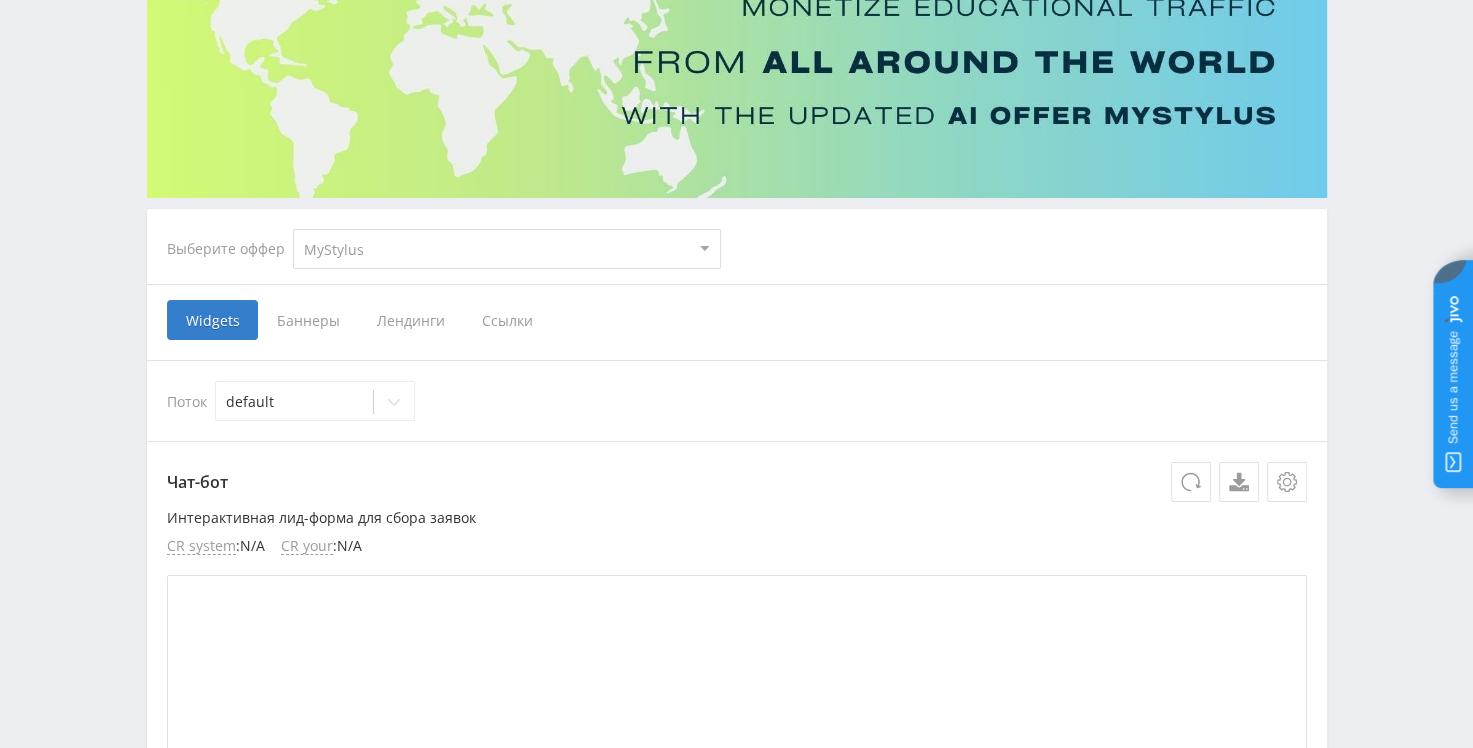 click on "Ссылки" at bounding box center [507, 320] 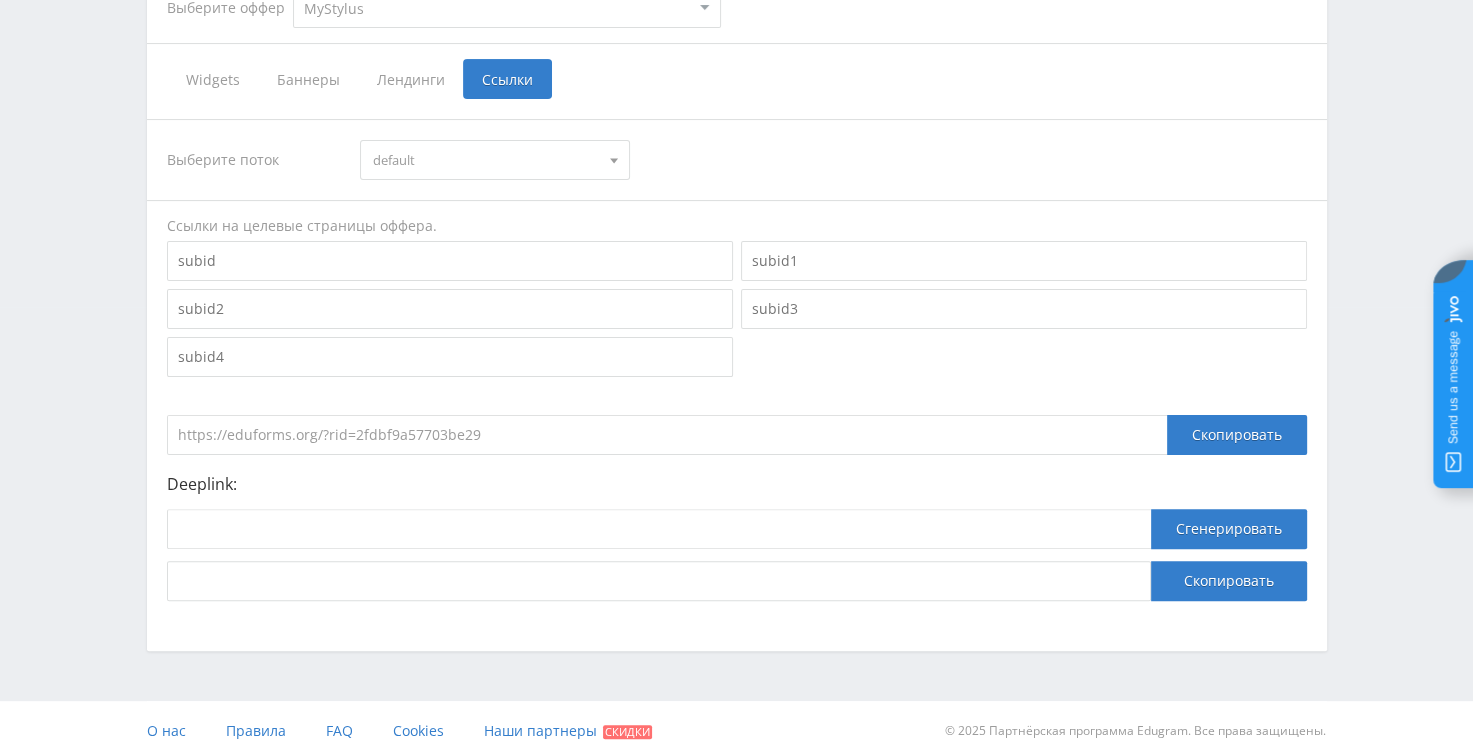scroll, scrollTop: 453, scrollLeft: 0, axis: vertical 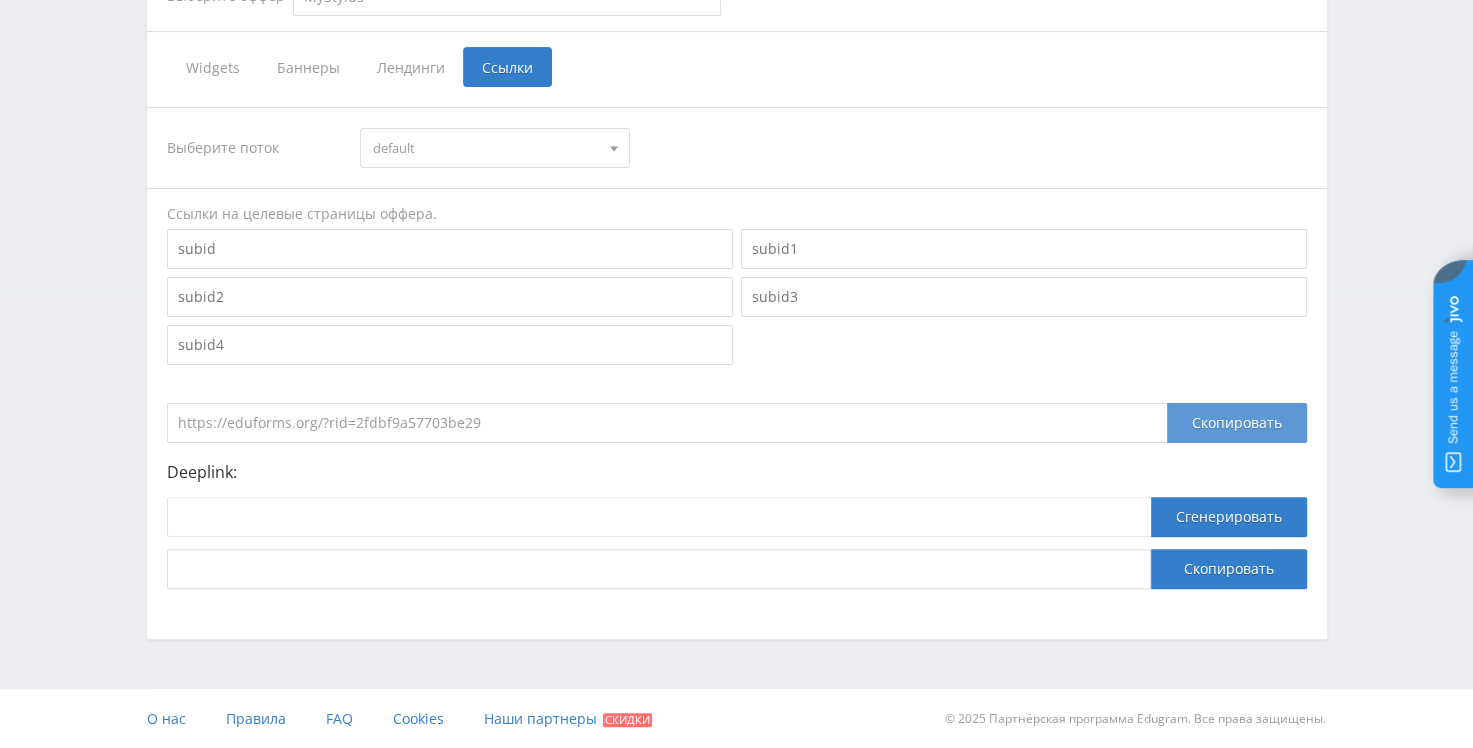click on "Скопировать" at bounding box center [1237, 423] 